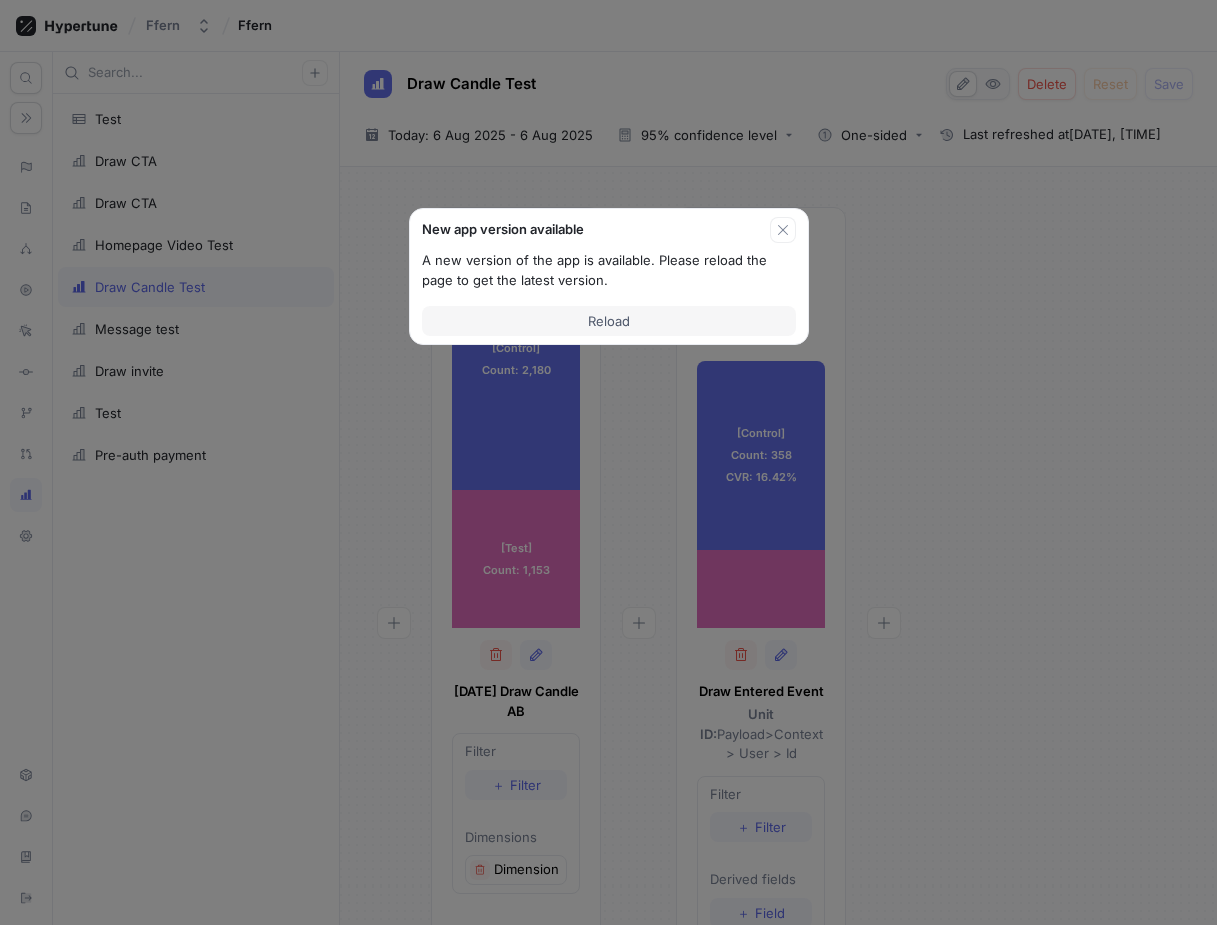 scroll, scrollTop: 0, scrollLeft: 0, axis: both 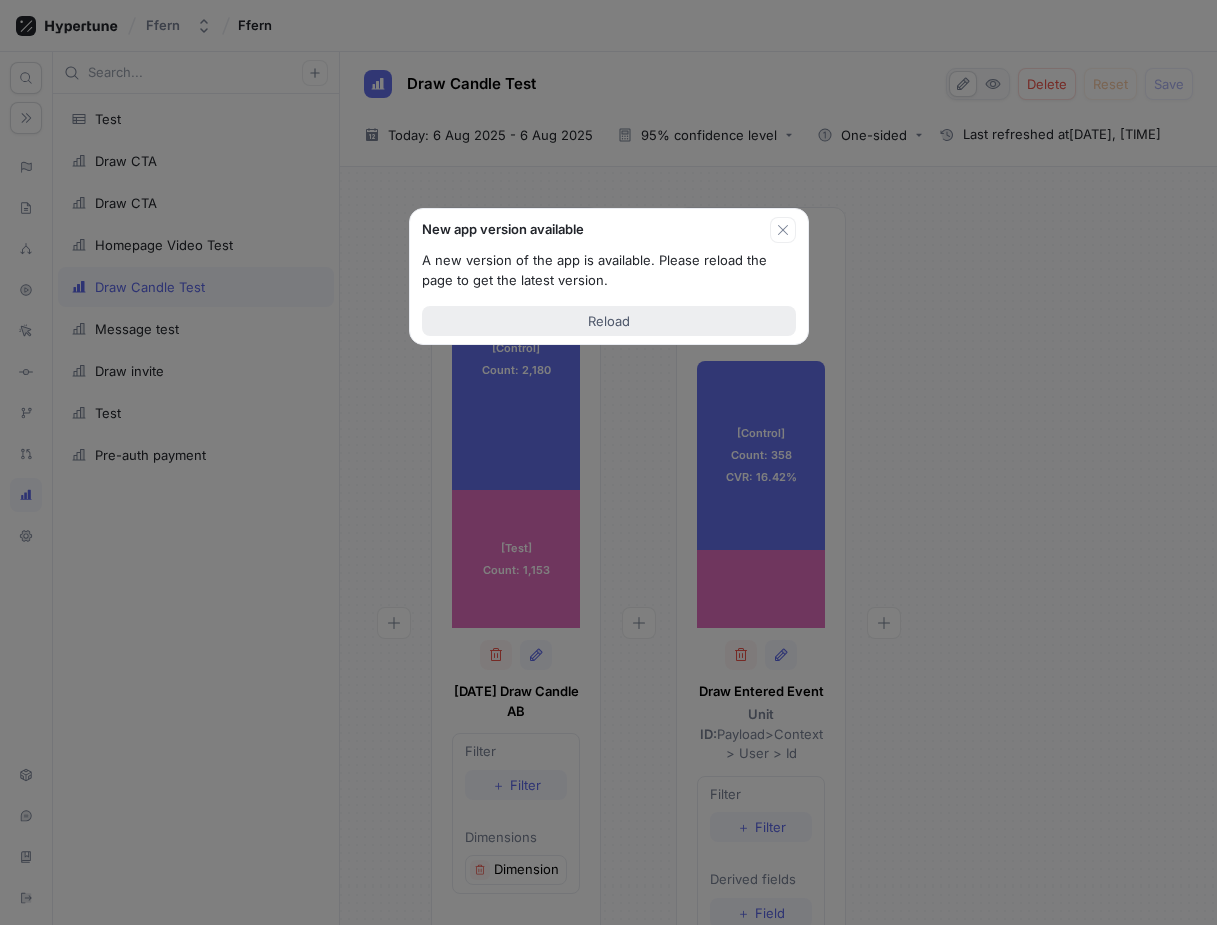 click on "Reload" at bounding box center (609, 321) 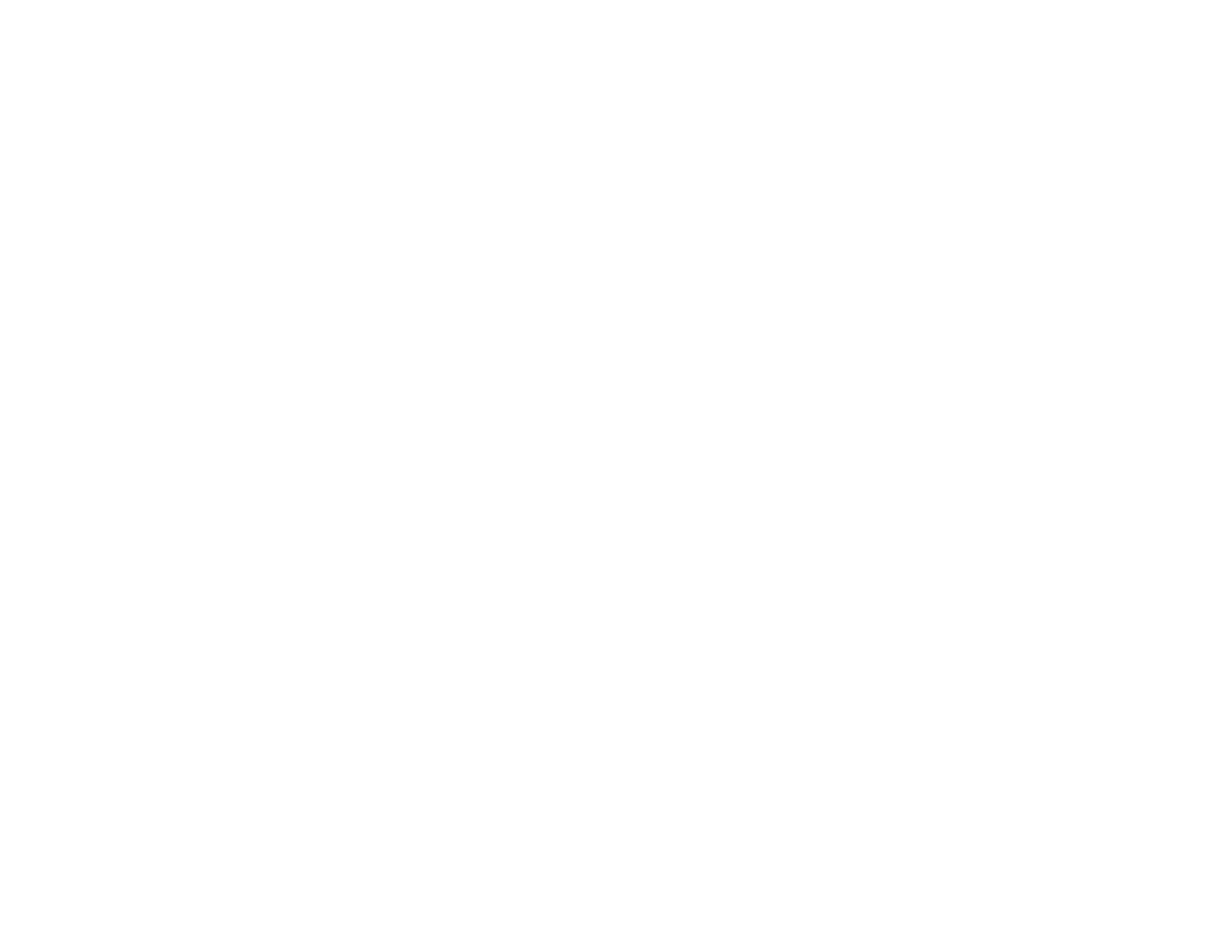 scroll, scrollTop: 0, scrollLeft: 0, axis: both 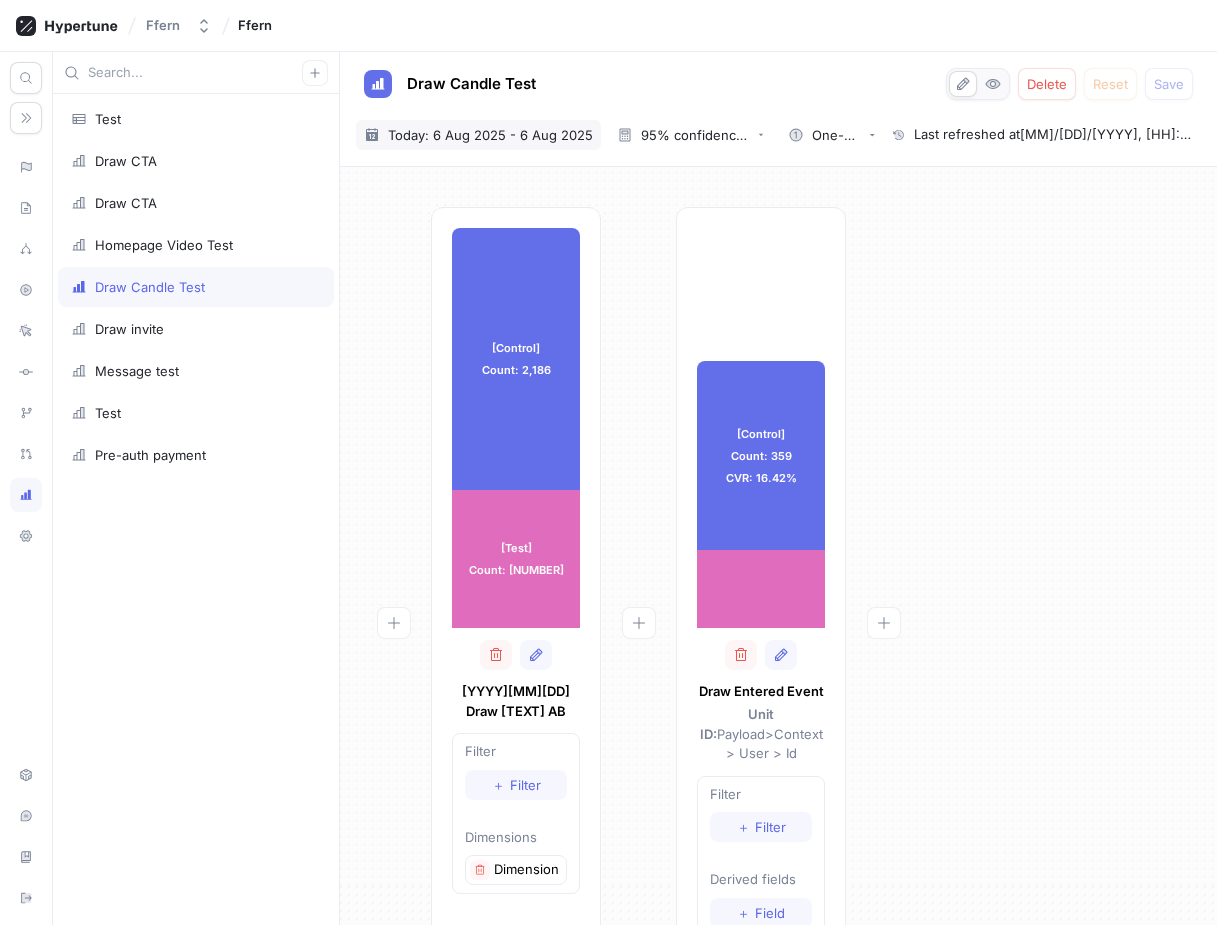 click on "2025-08-06 ~ 2025-08-06 Today: 6 Aug 2025 - 6 Aug 2025" at bounding box center (478, 135) 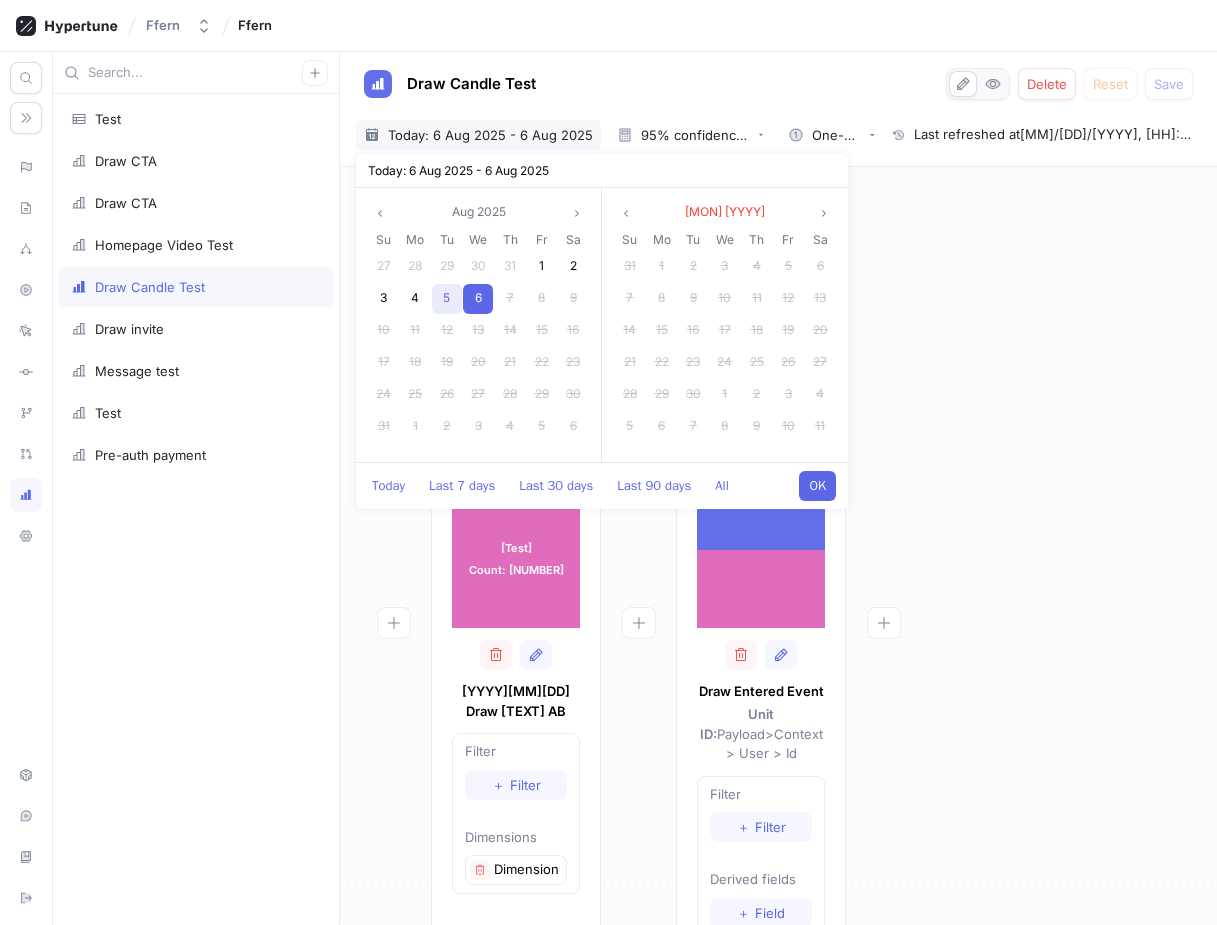 click on "5" at bounding box center [446, 297] 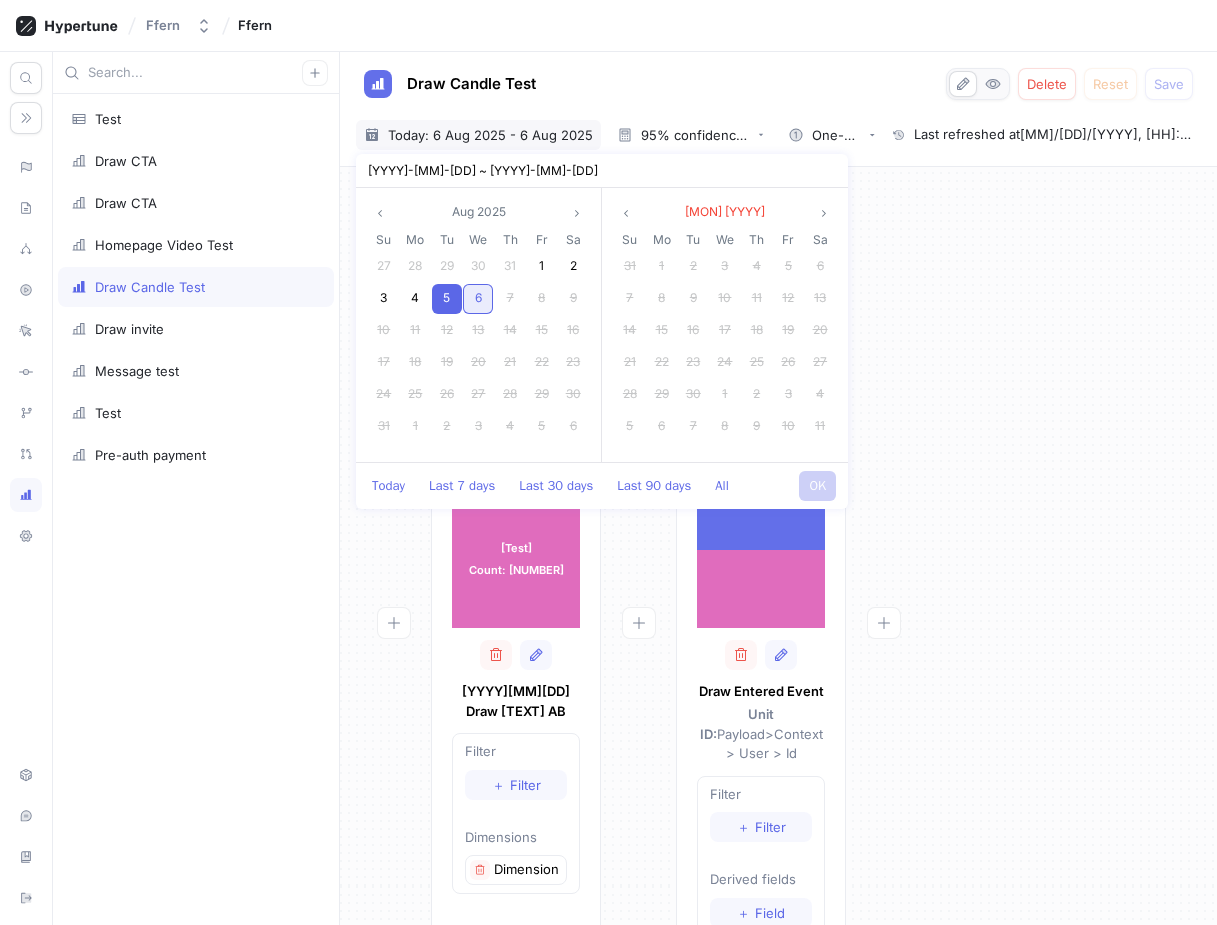 click on "6" at bounding box center [478, 297] 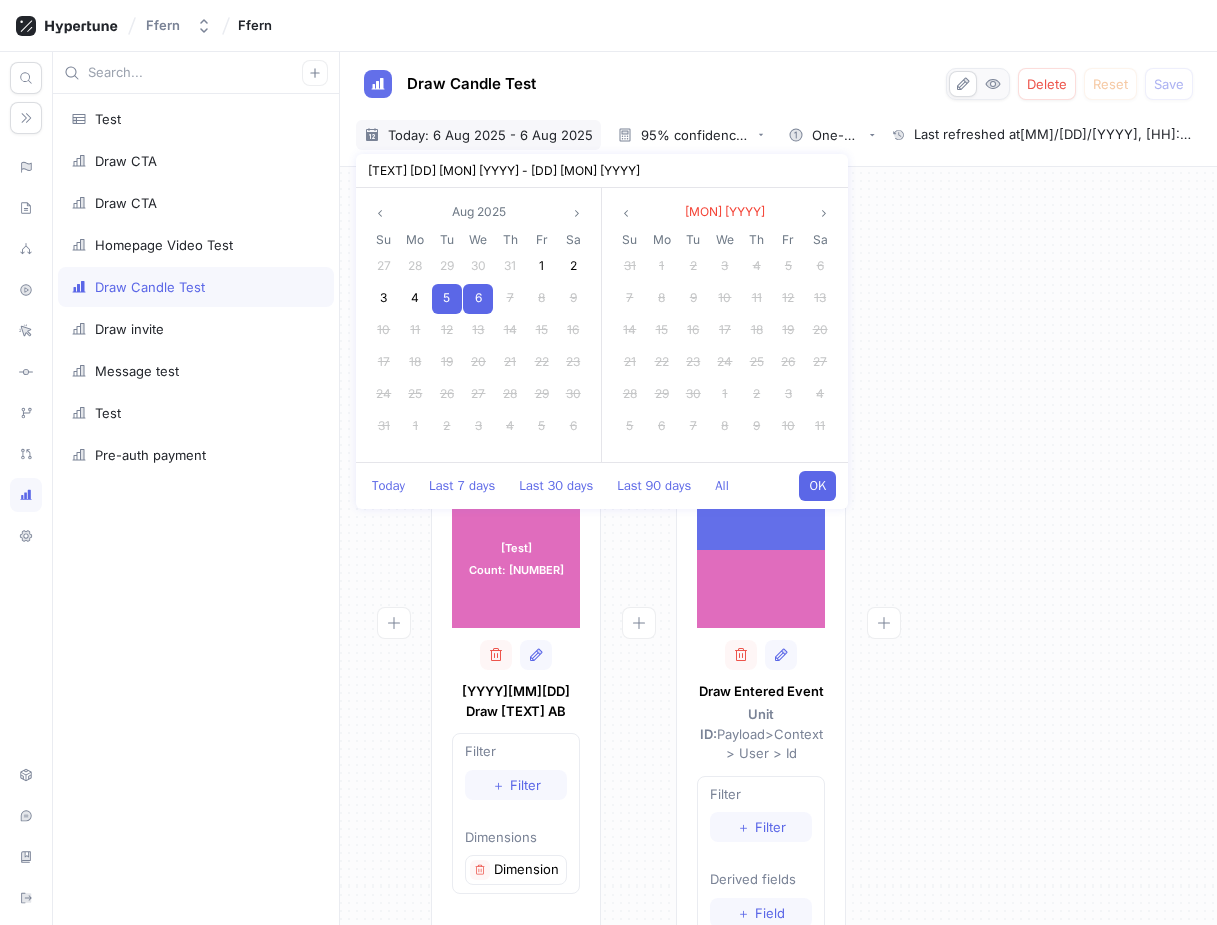 click on "OK" at bounding box center [817, 486] 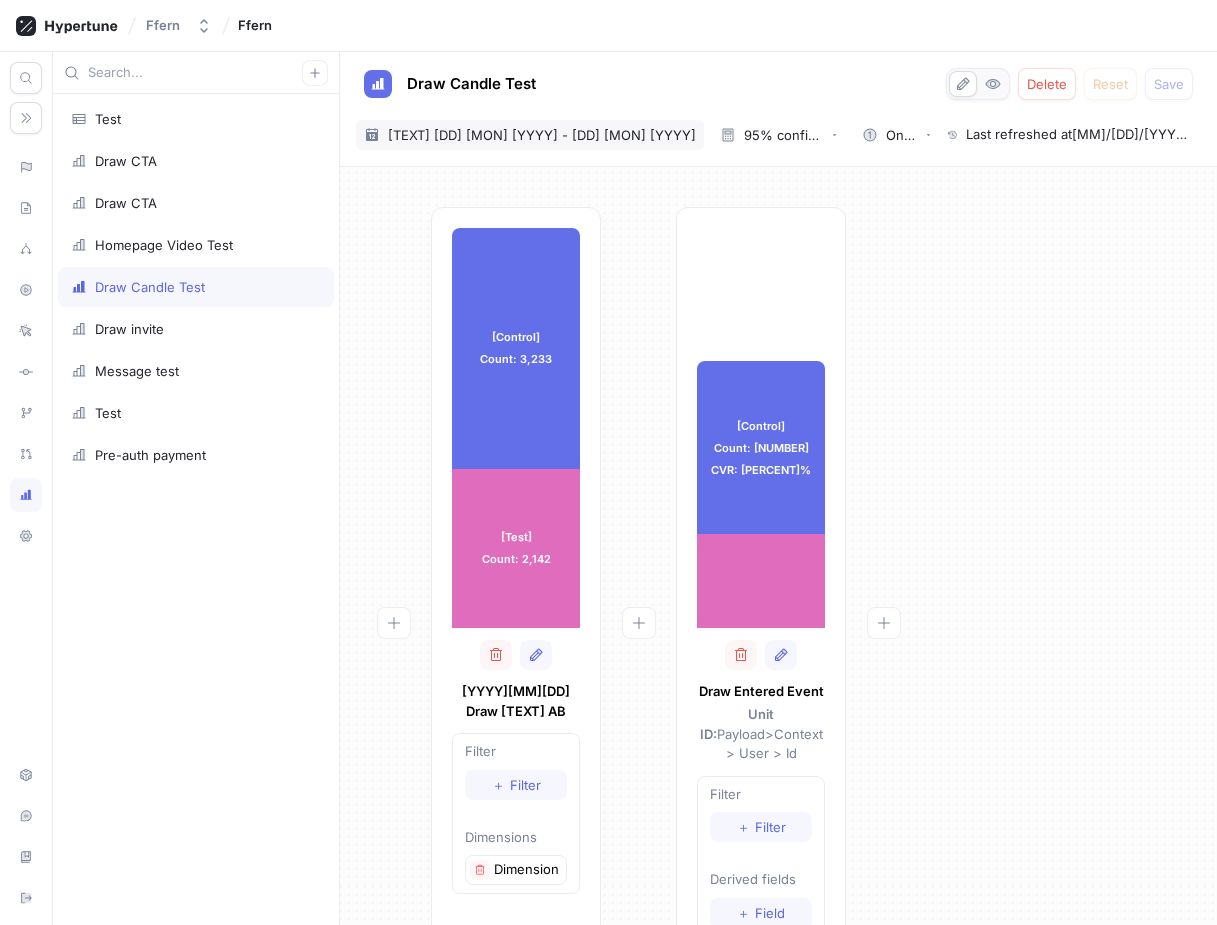 click on "Last 2 days: 5 Aug 2025 - 6 Aug 2025" at bounding box center [542, 135] 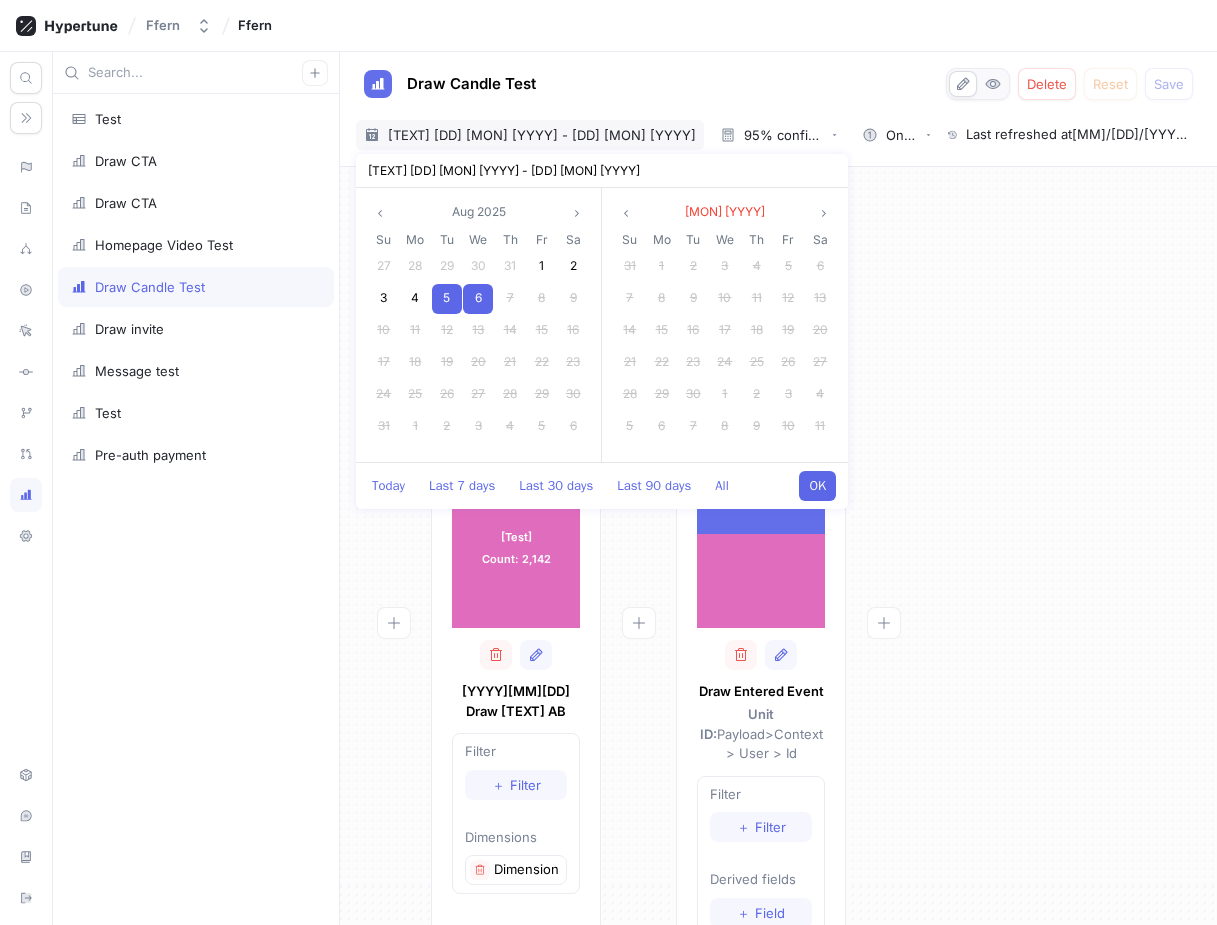 click on "6" at bounding box center (478, 299) 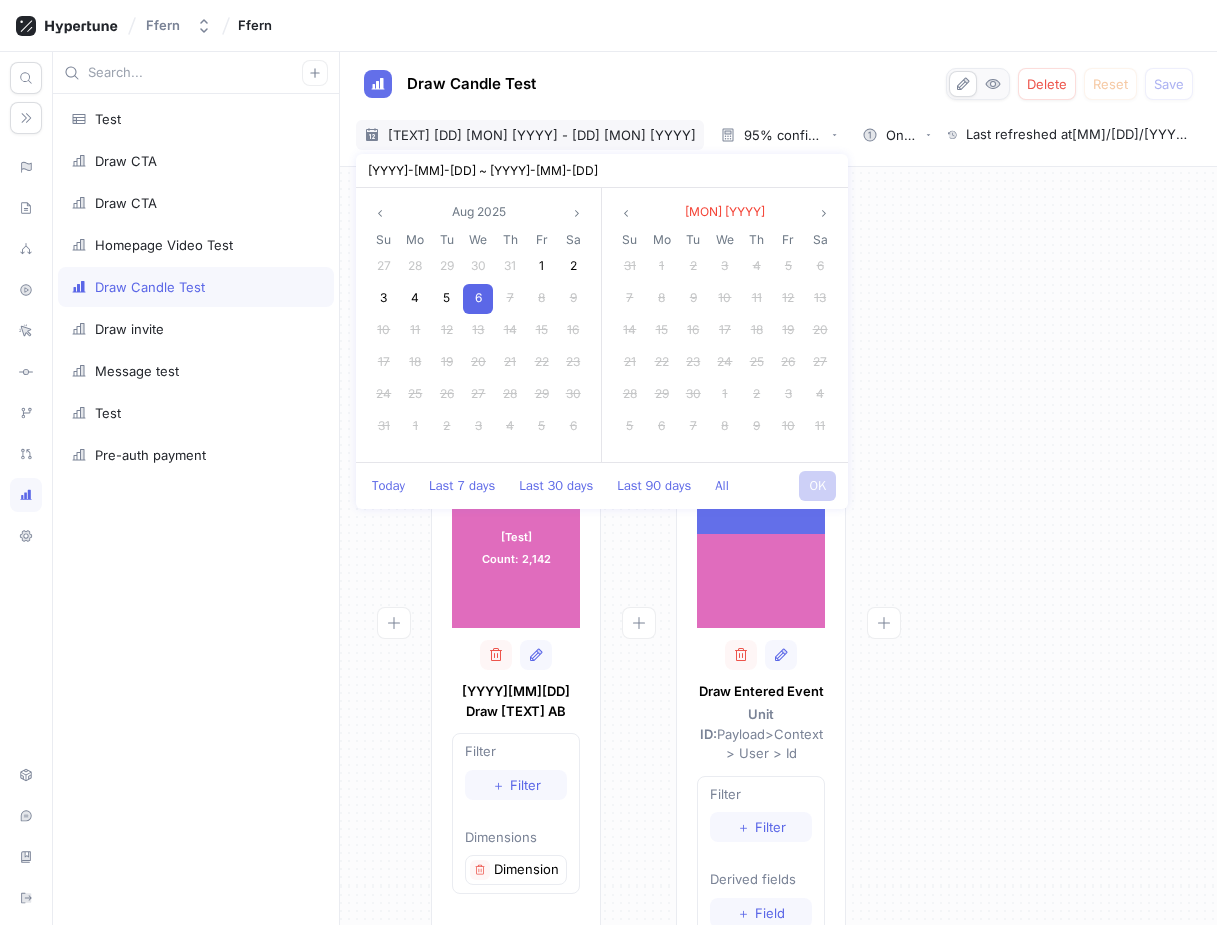click on "6" at bounding box center [478, 299] 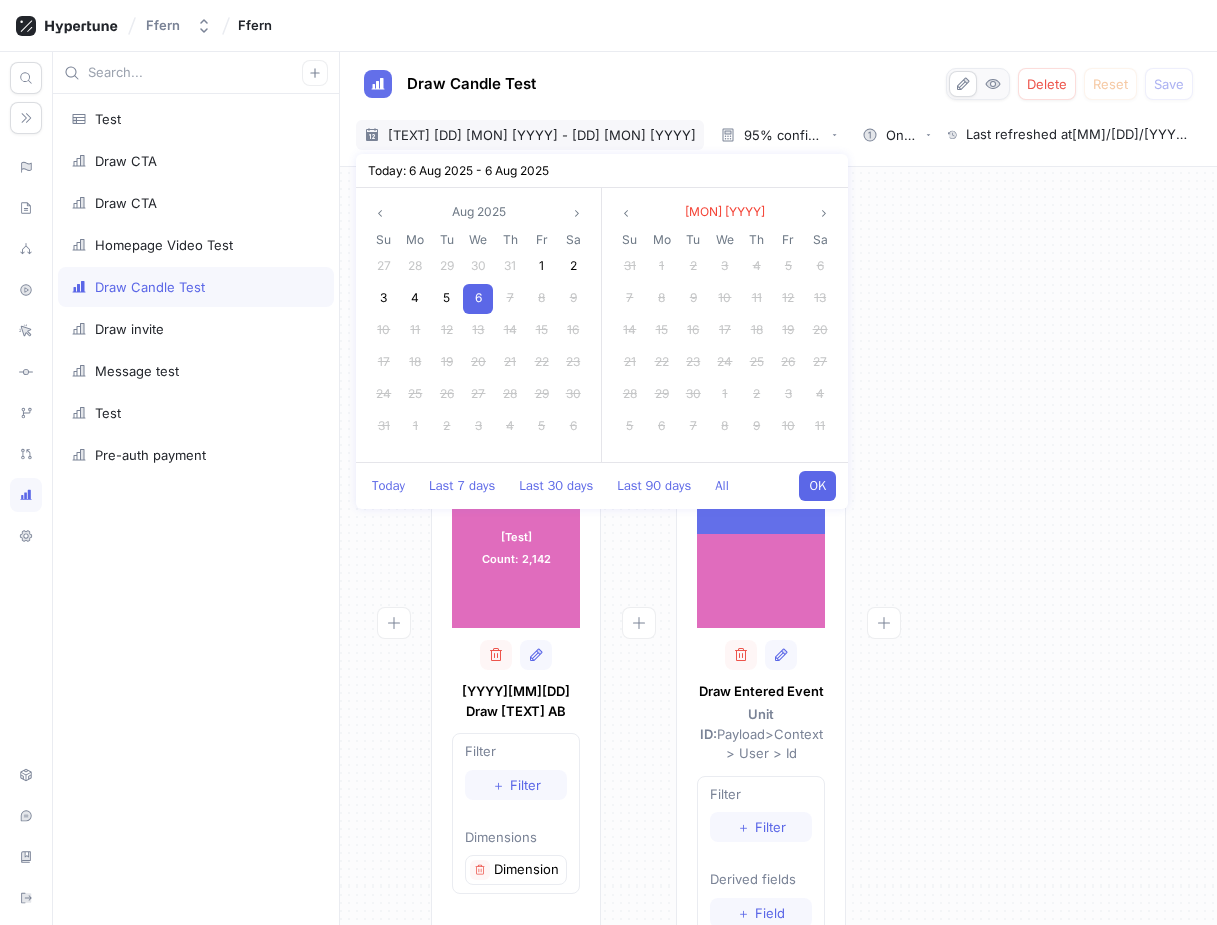 click on "OK" at bounding box center [817, 486] 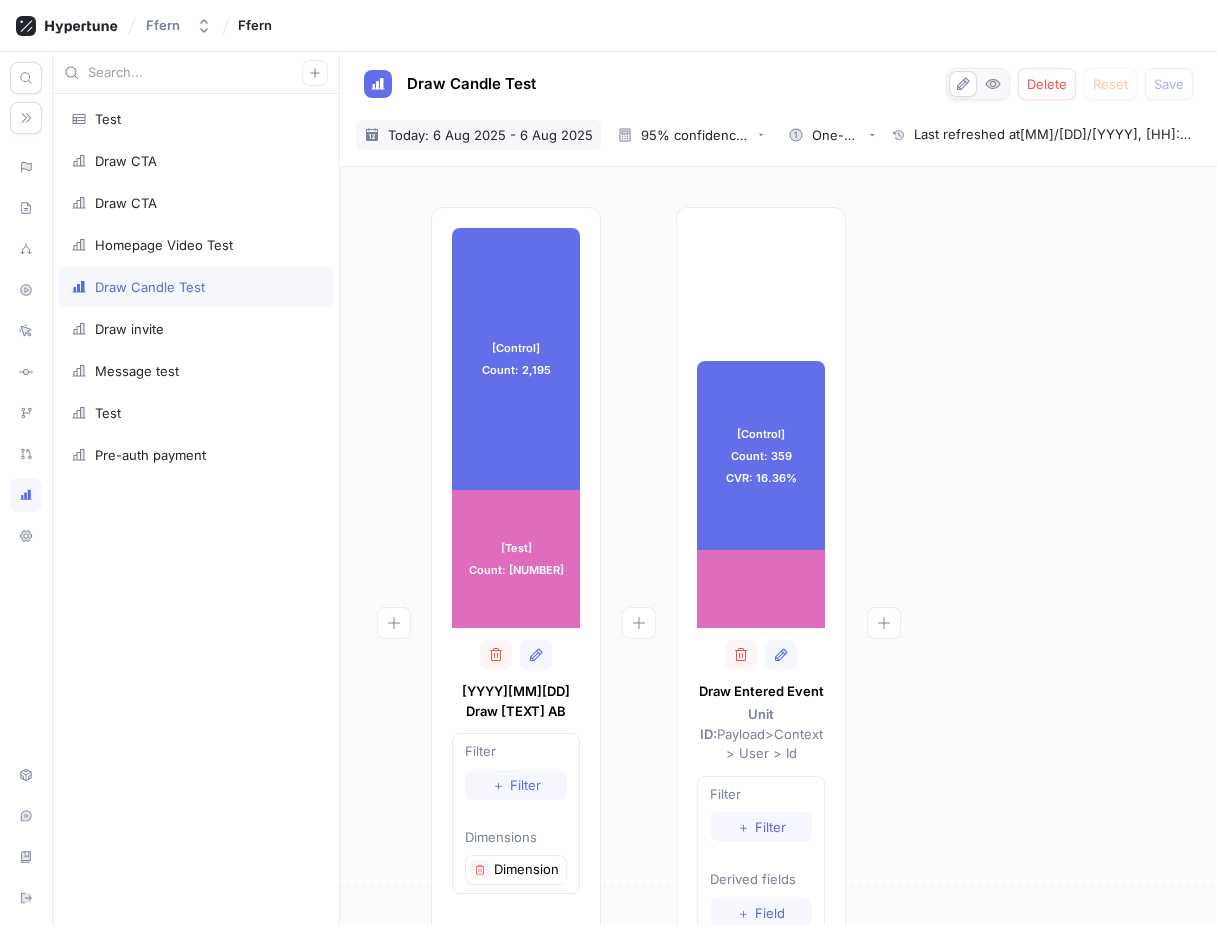 click on "Today: 6 Aug 2025 - 6 Aug 2025" at bounding box center [490, 135] 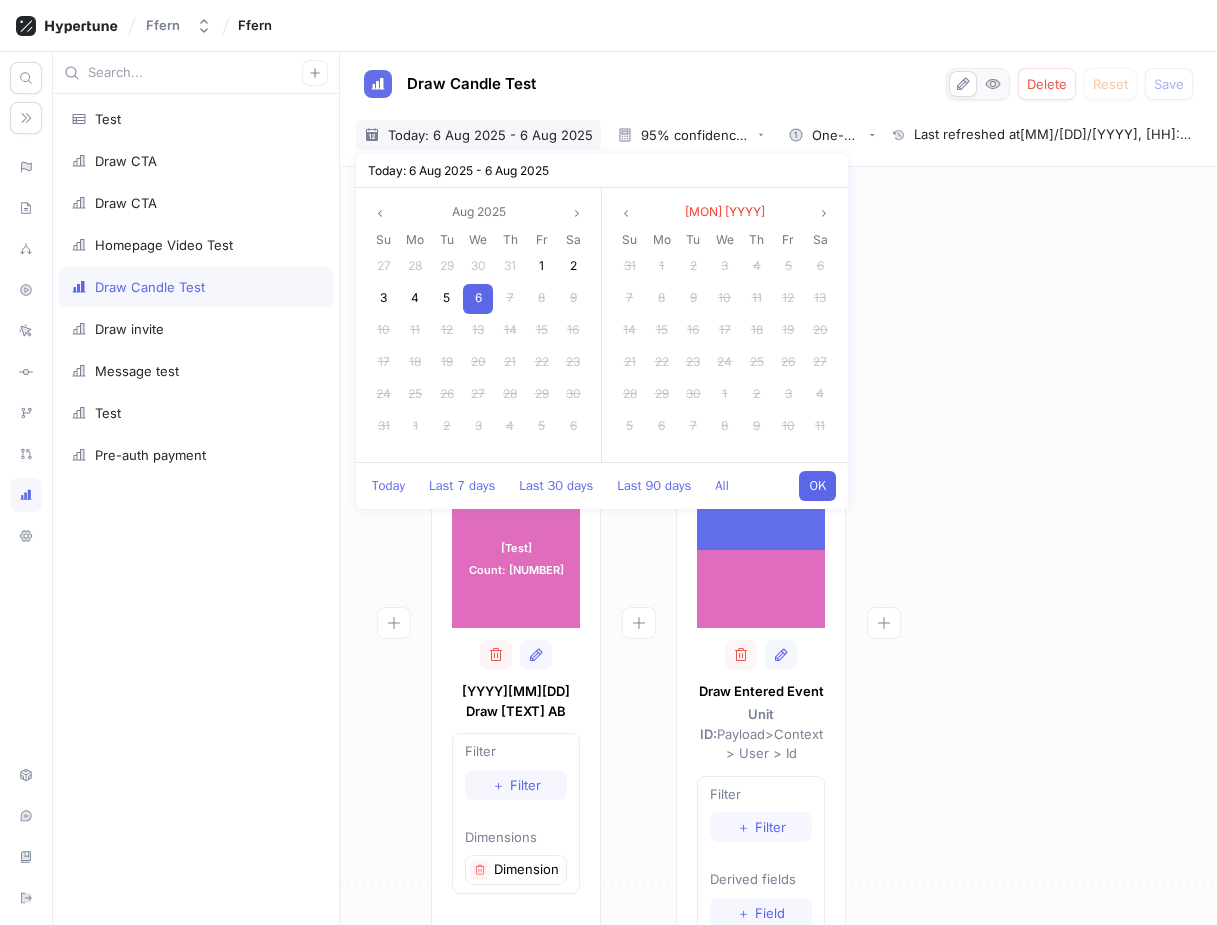 click on "6" at bounding box center [478, 299] 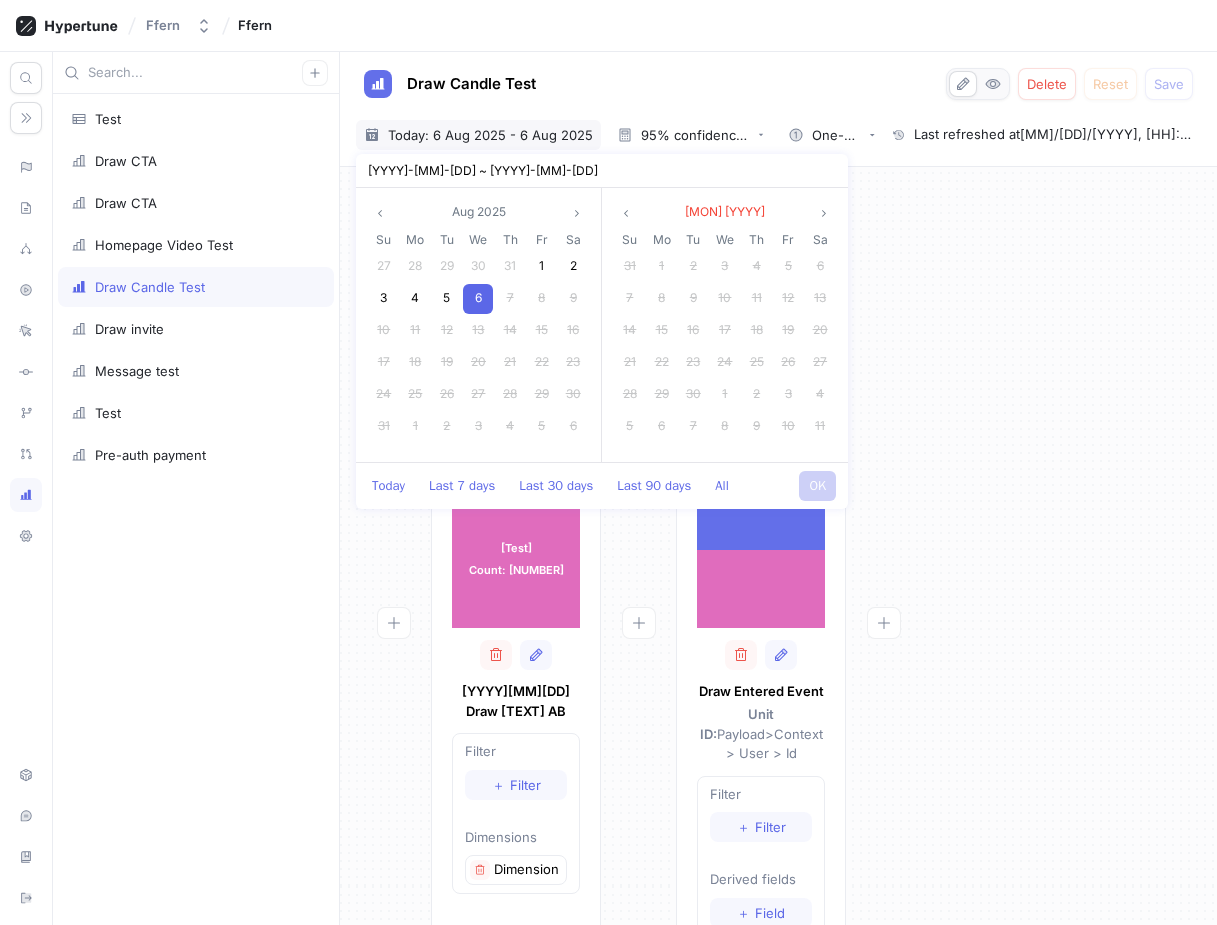 click on "6" at bounding box center [478, 299] 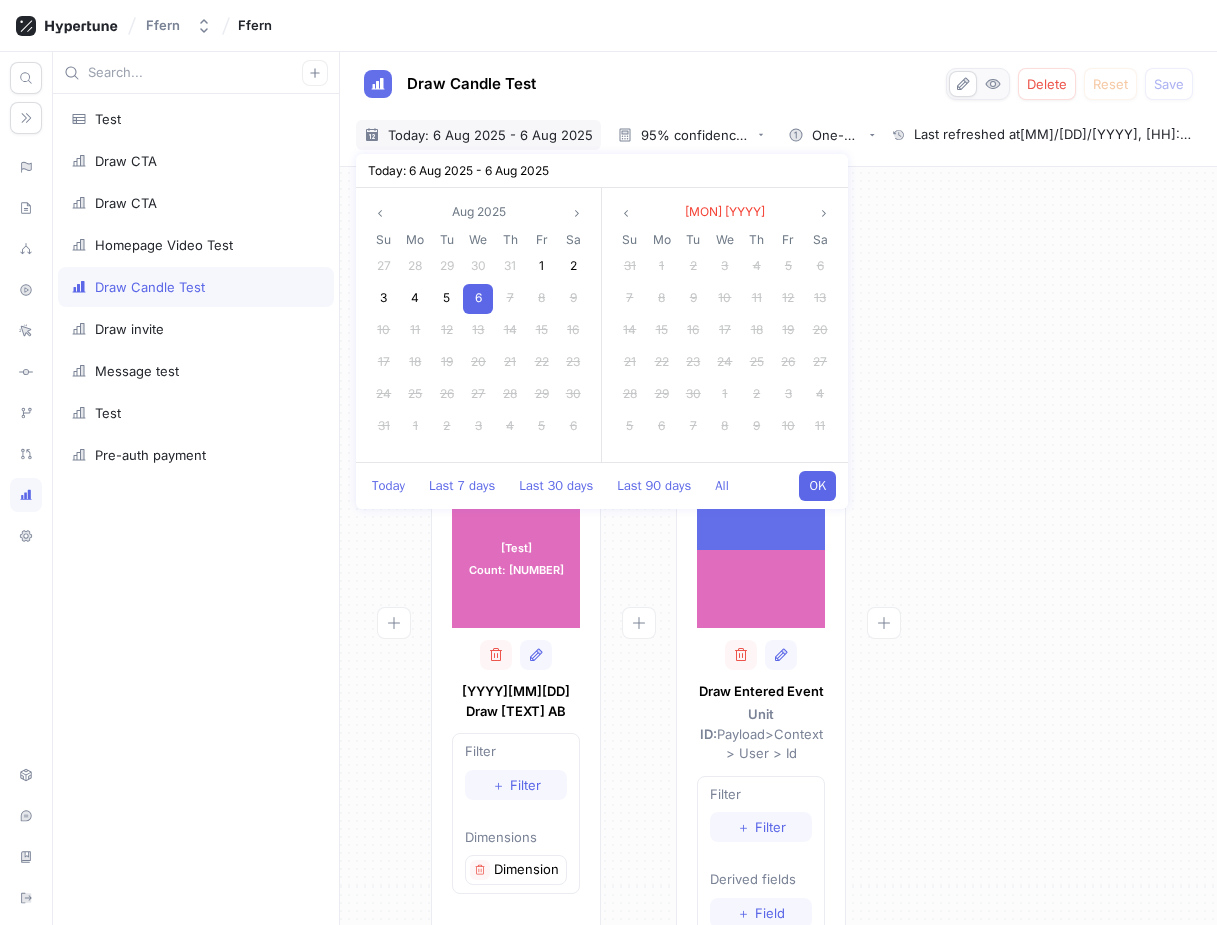 click on "OK" at bounding box center [817, 486] 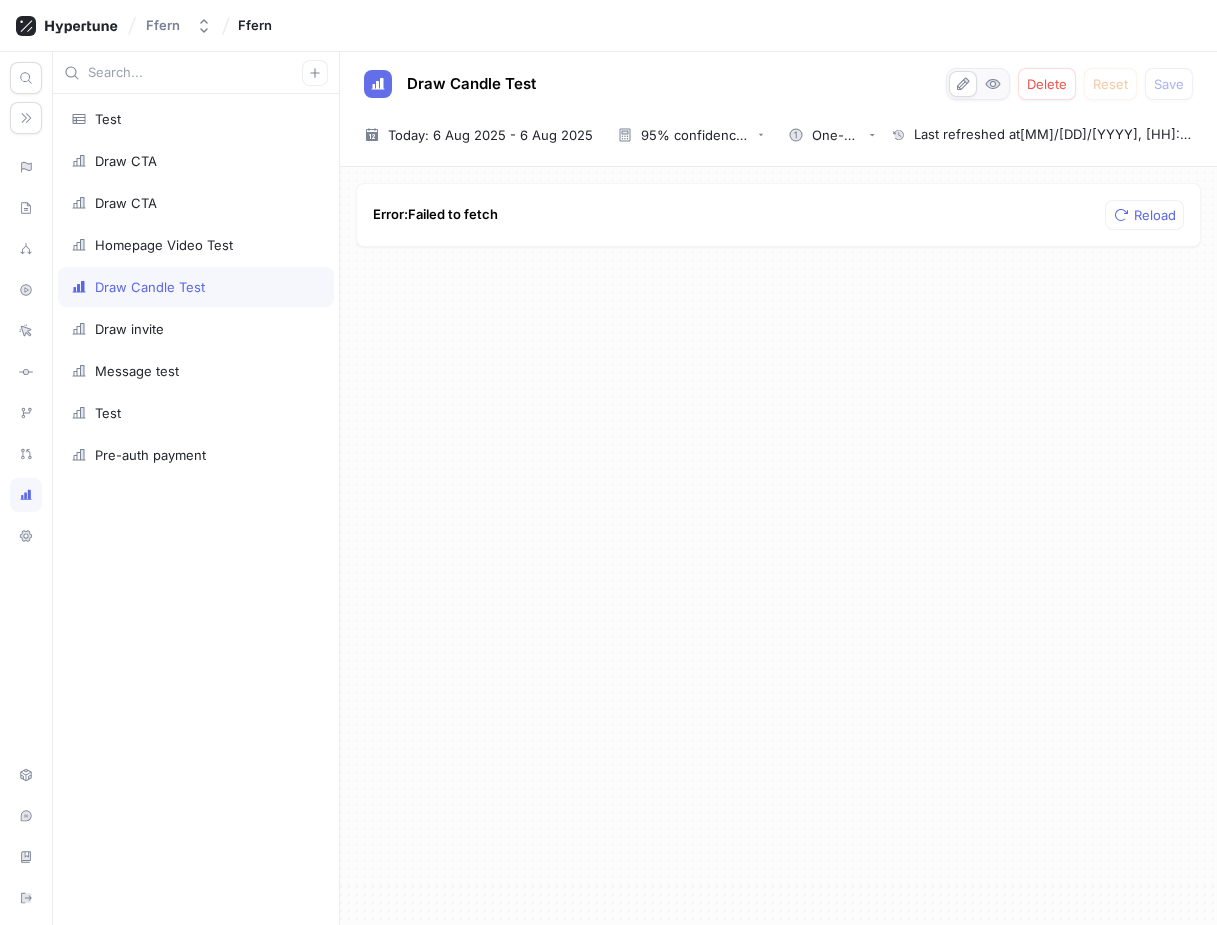 click on "Draw Candle Test" at bounding box center (196, 287) 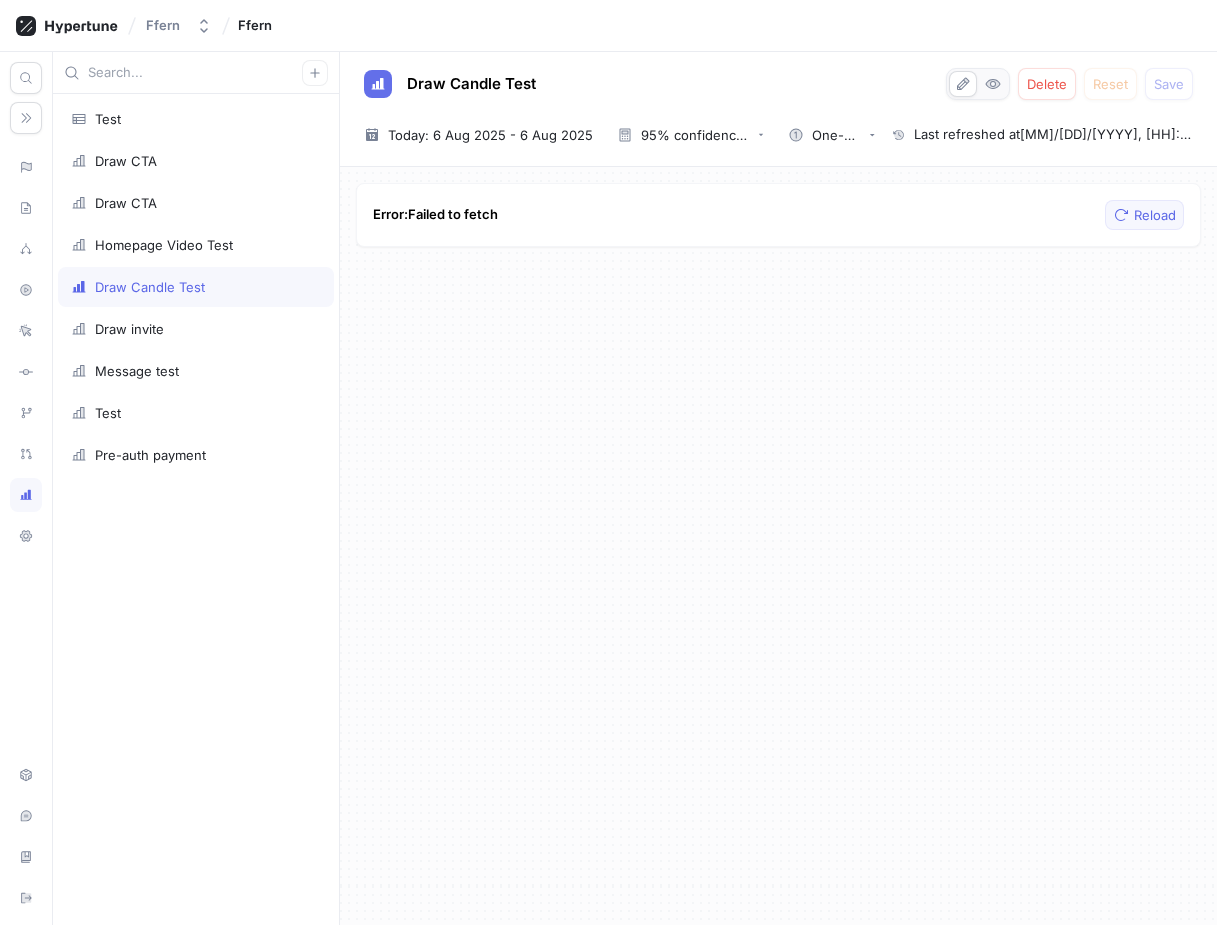 click on "Reload" at bounding box center [1155, 215] 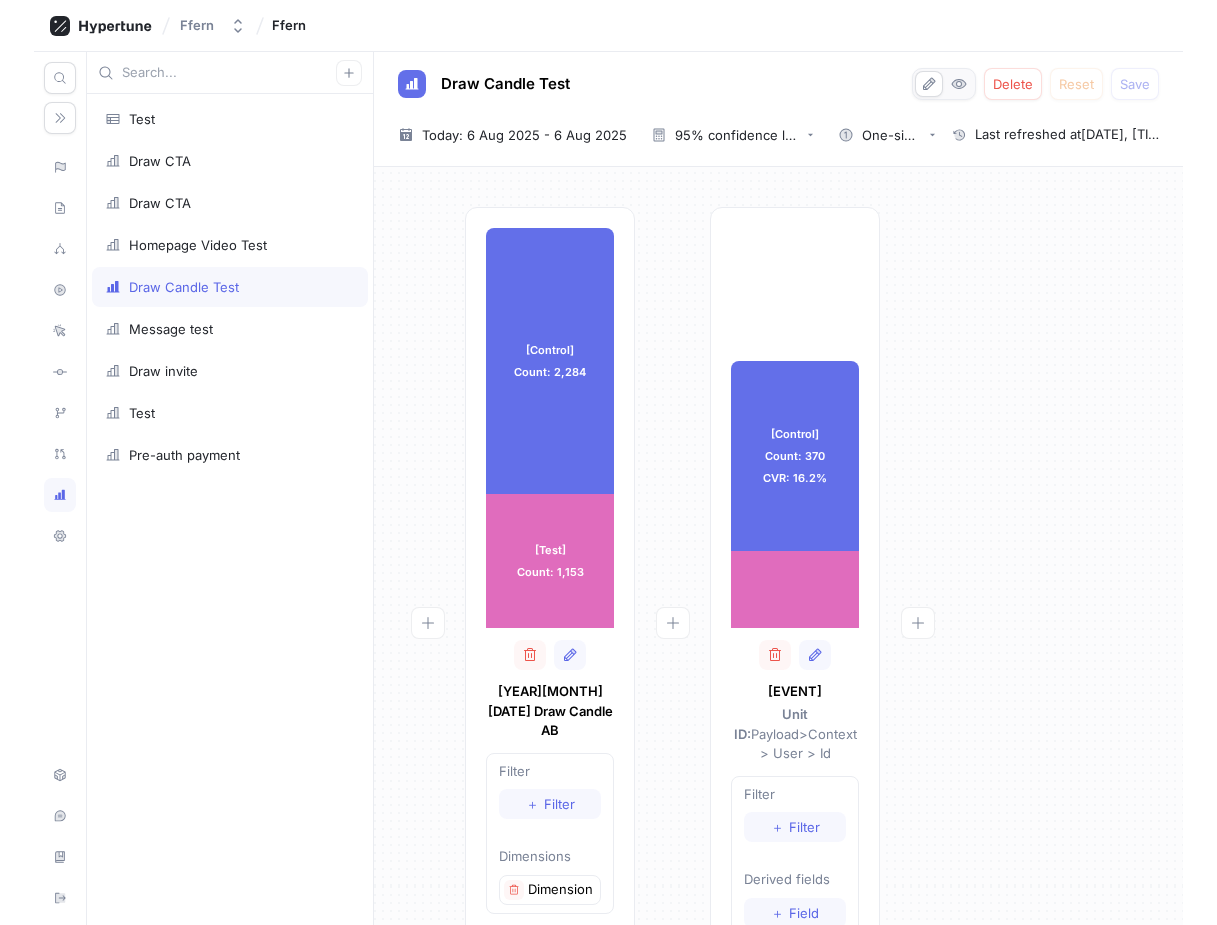 scroll, scrollTop: 0, scrollLeft: 0, axis: both 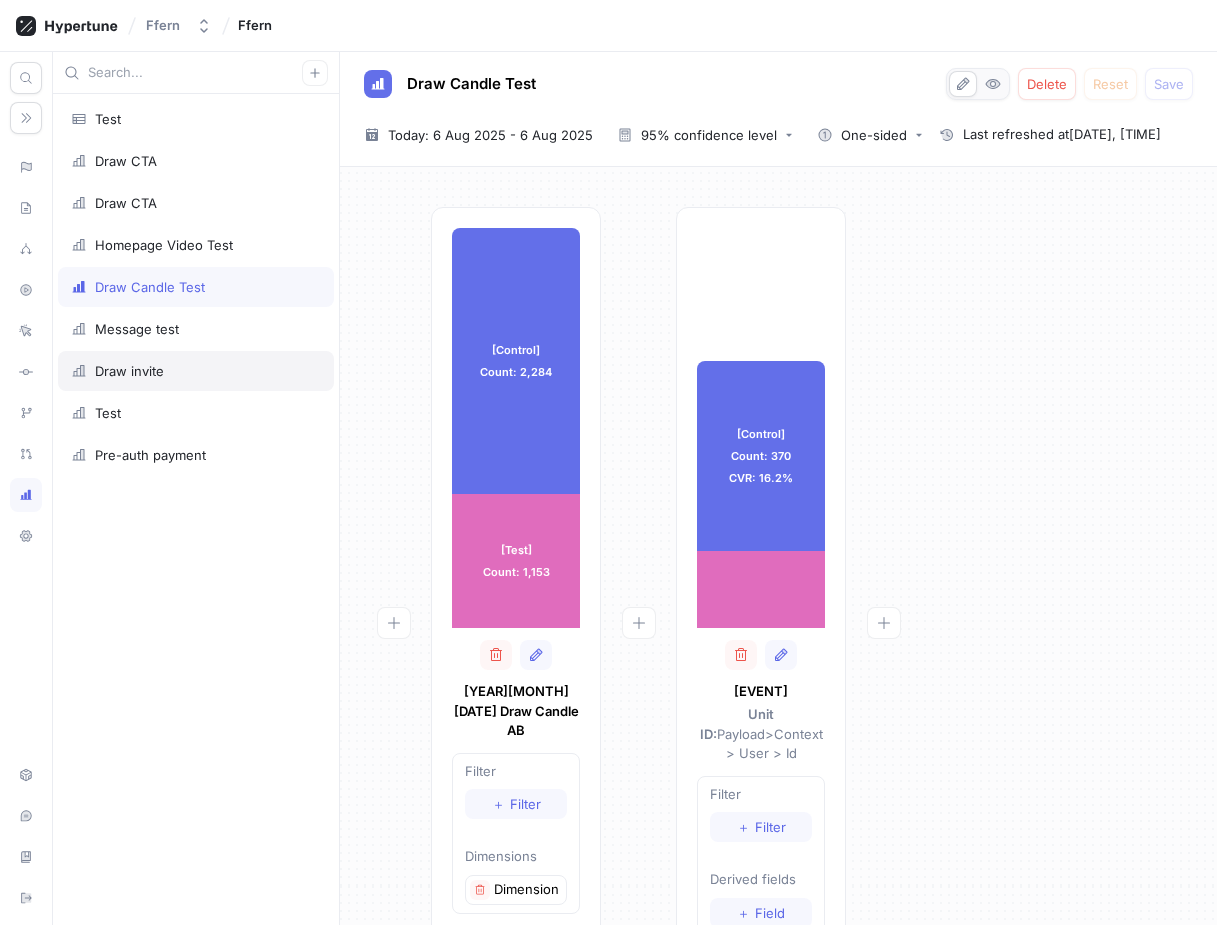 click on "Draw invite" at bounding box center [196, 371] 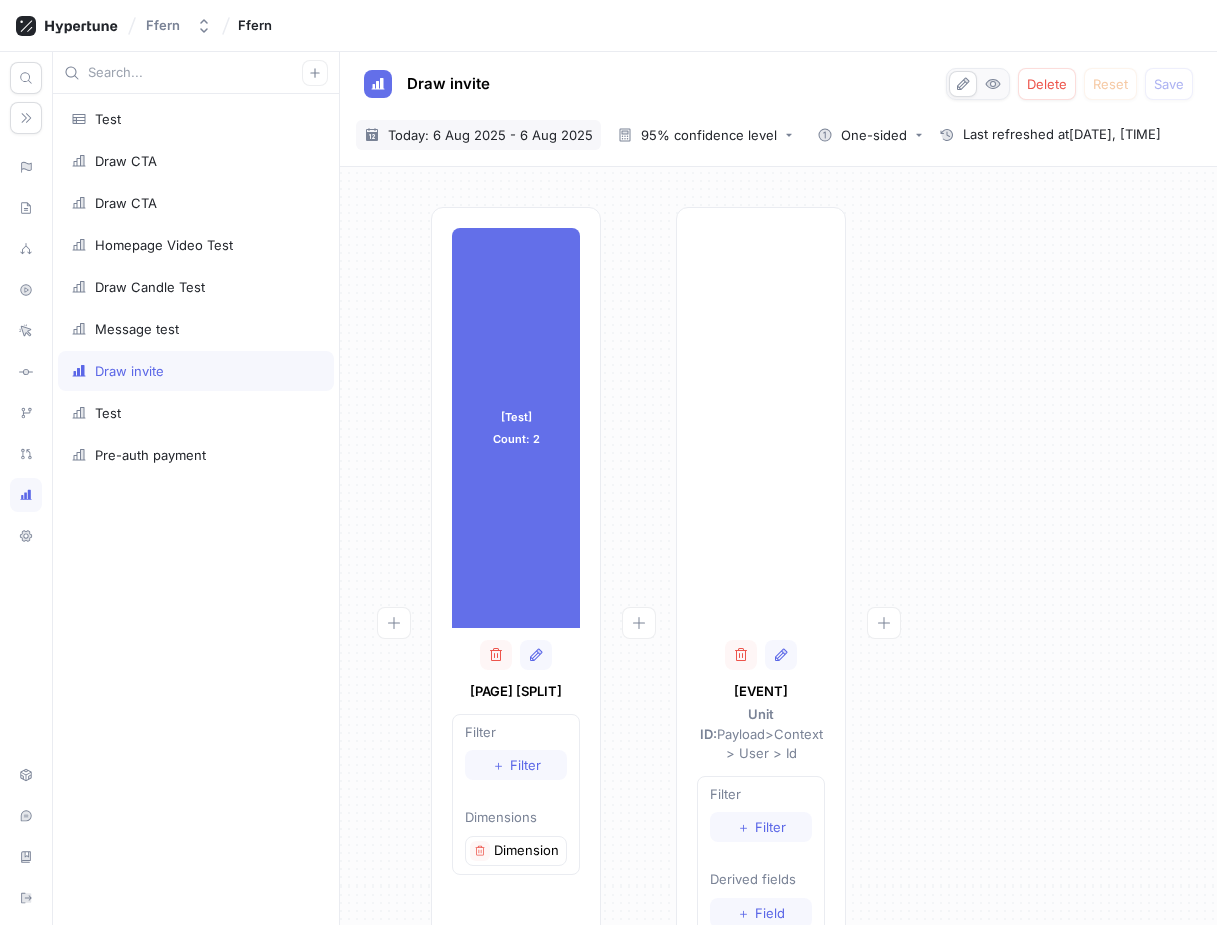 click on "Today: 6 Aug 2025 - 6 Aug 2025" at bounding box center [490, 135] 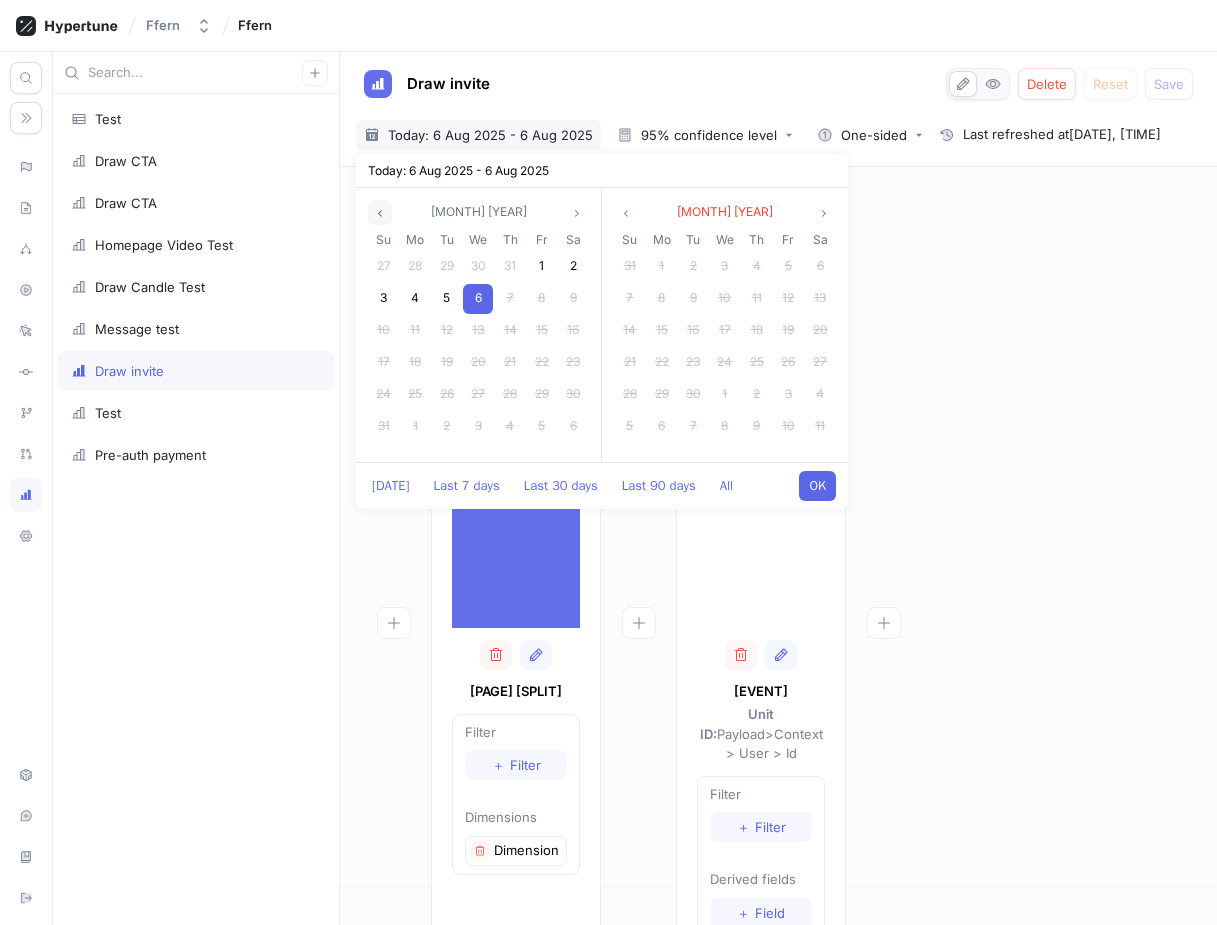 click 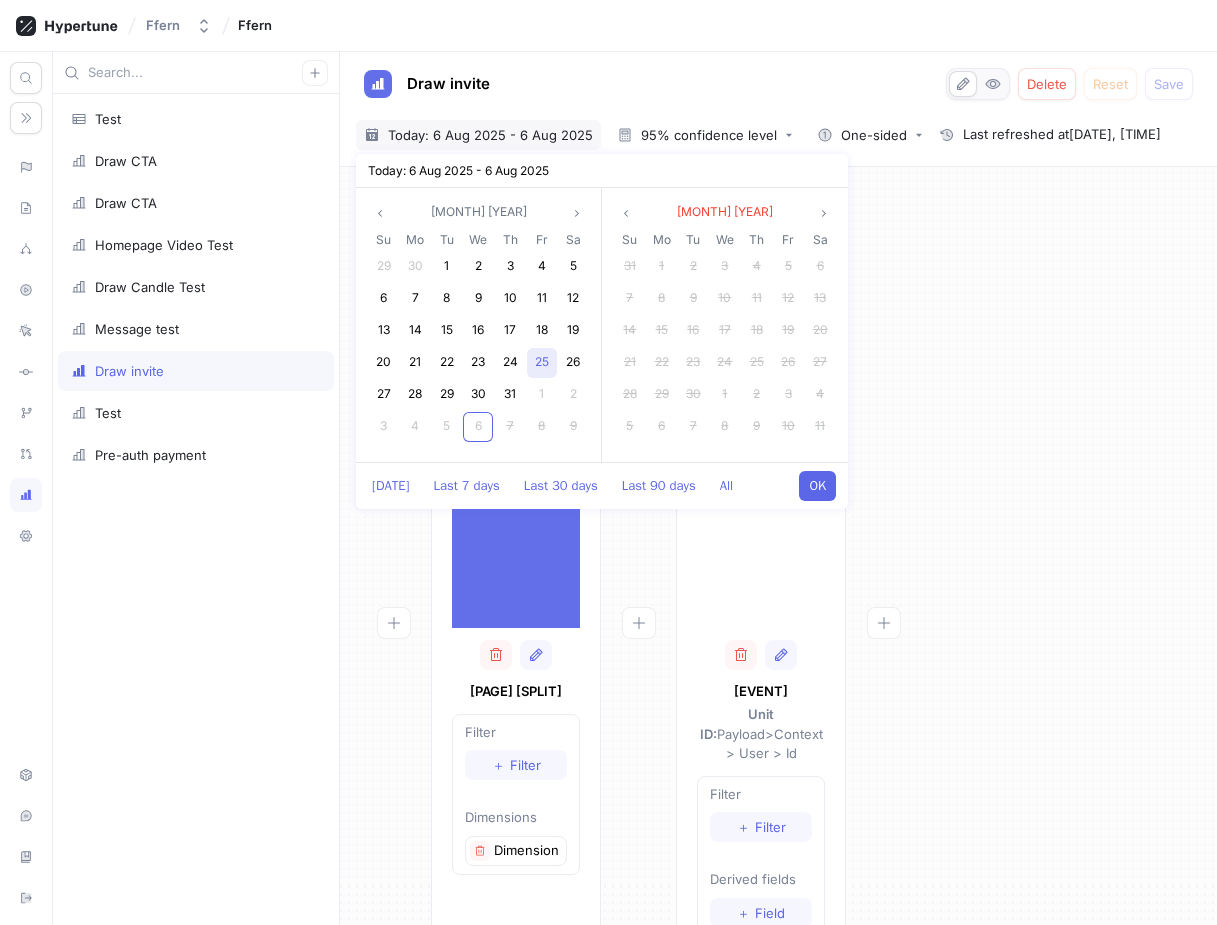 click on "25" at bounding box center (542, 361) 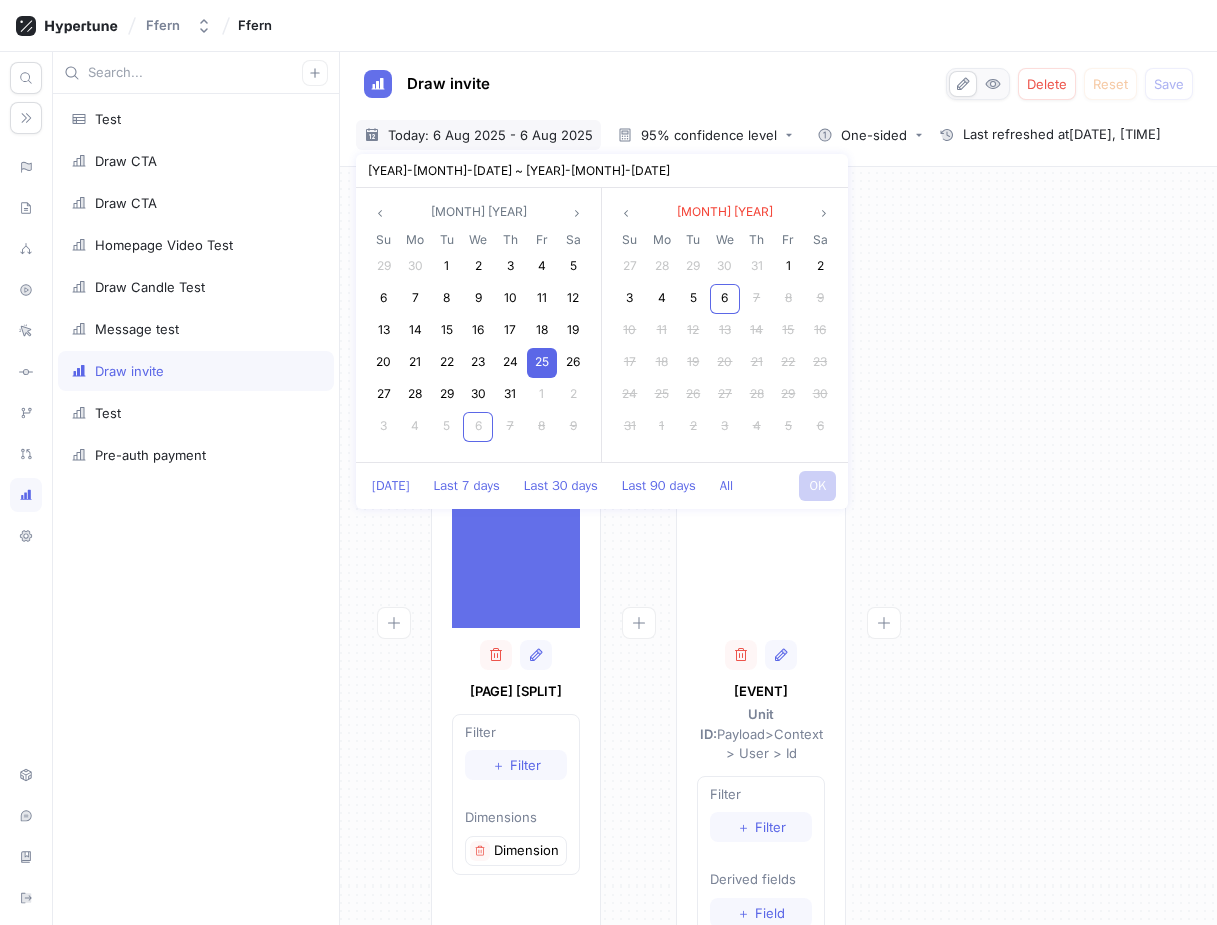 click on "25" at bounding box center (542, 361) 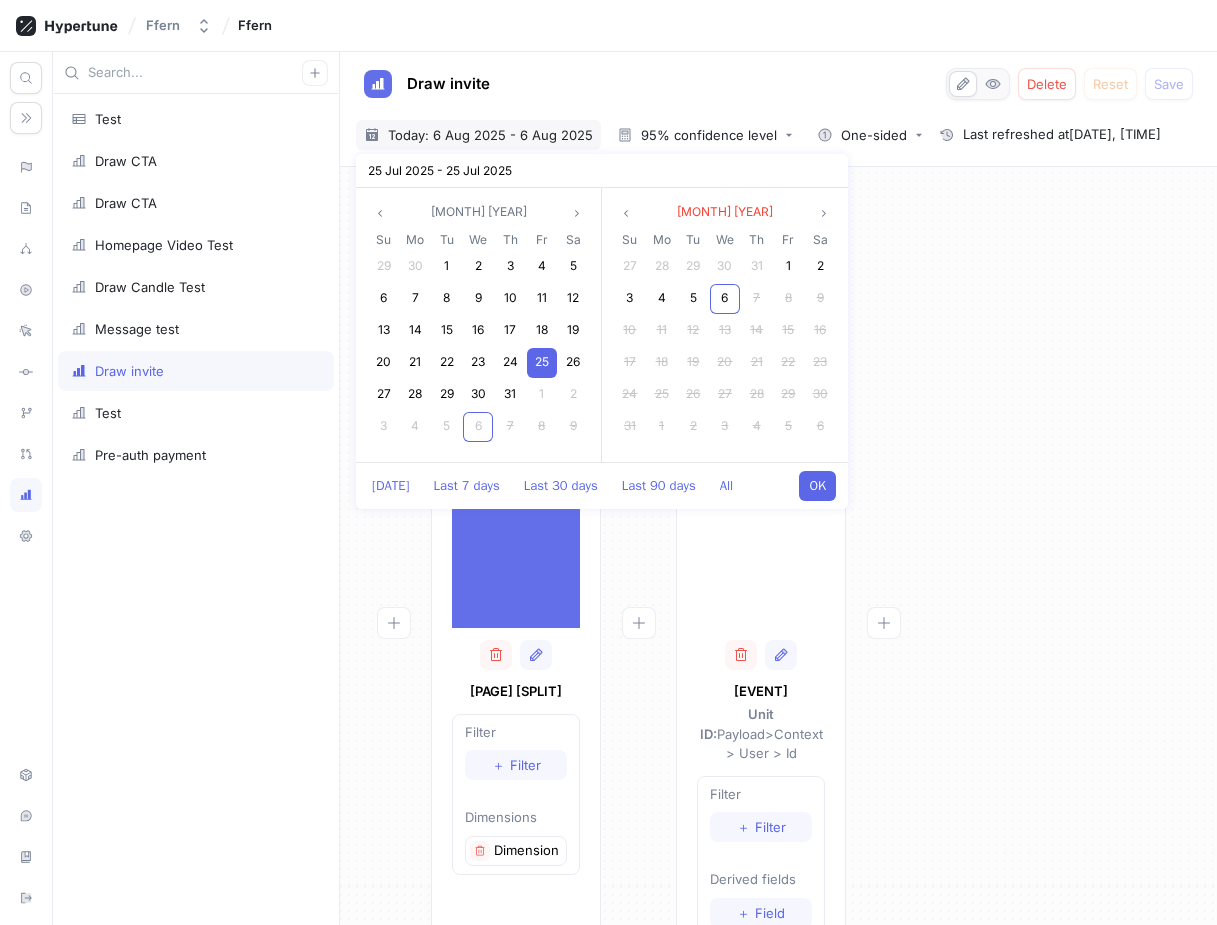 click on "OK" at bounding box center (817, 486) 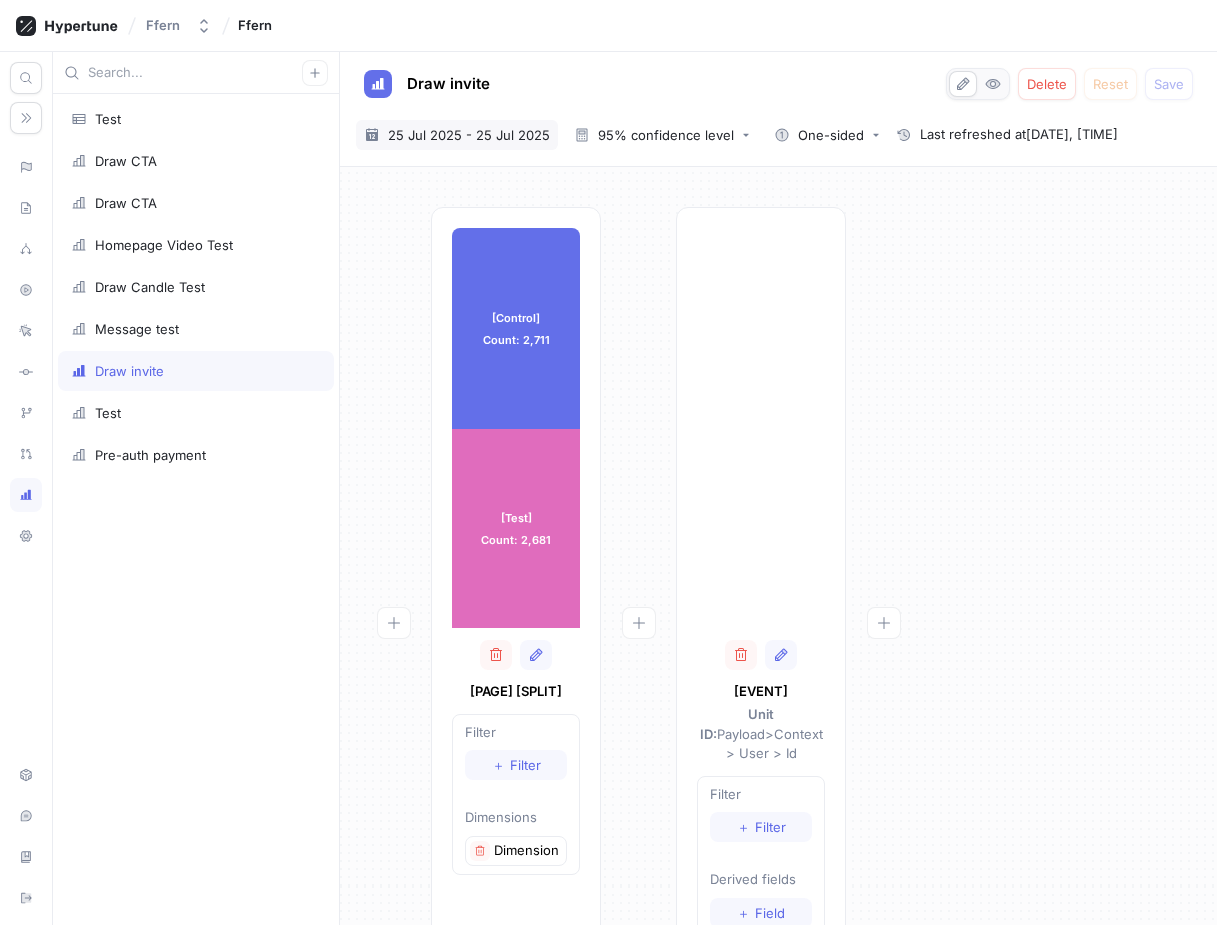 click on "25 Jul 2025 - 25 Jul 2025" at bounding box center [469, 135] 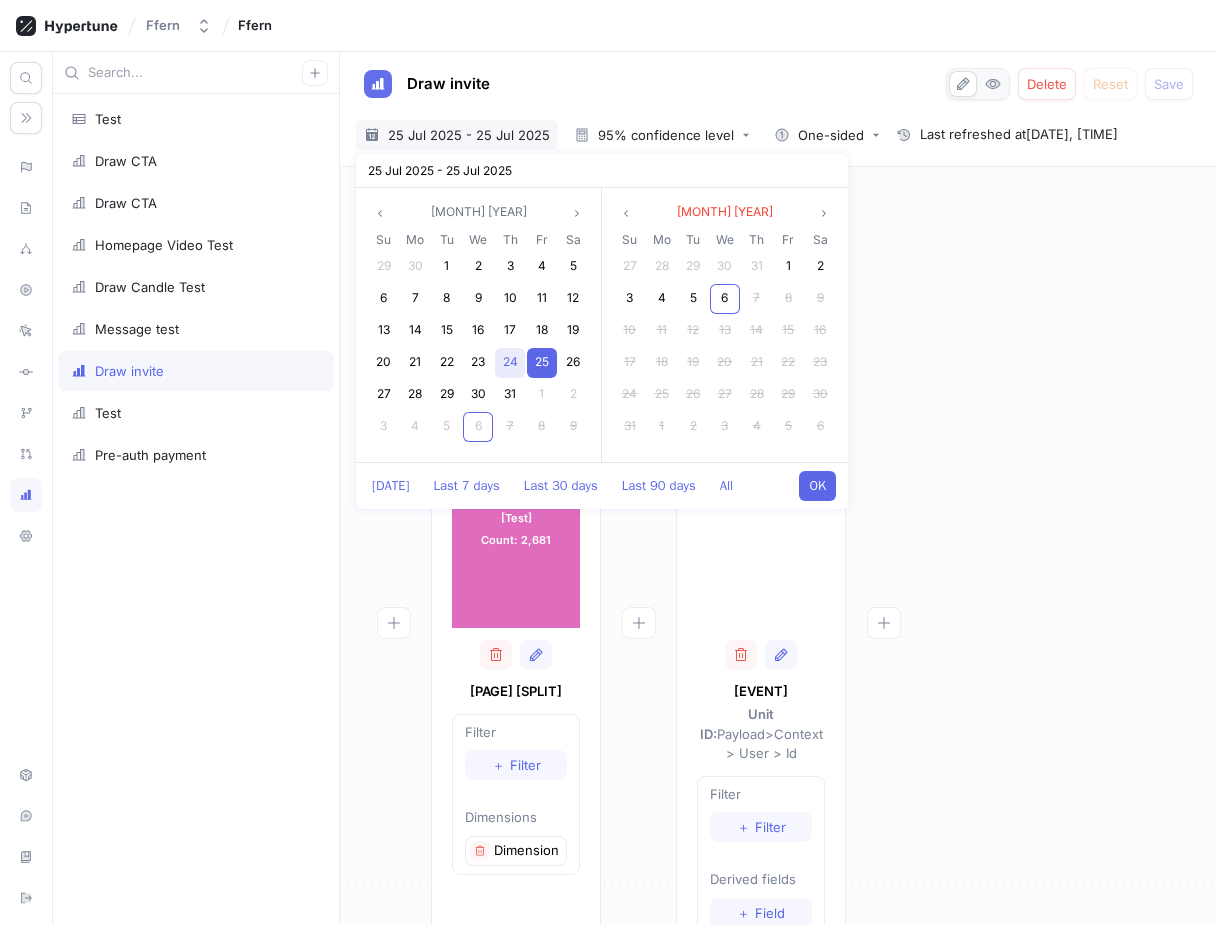 click on "24" at bounding box center [510, 361] 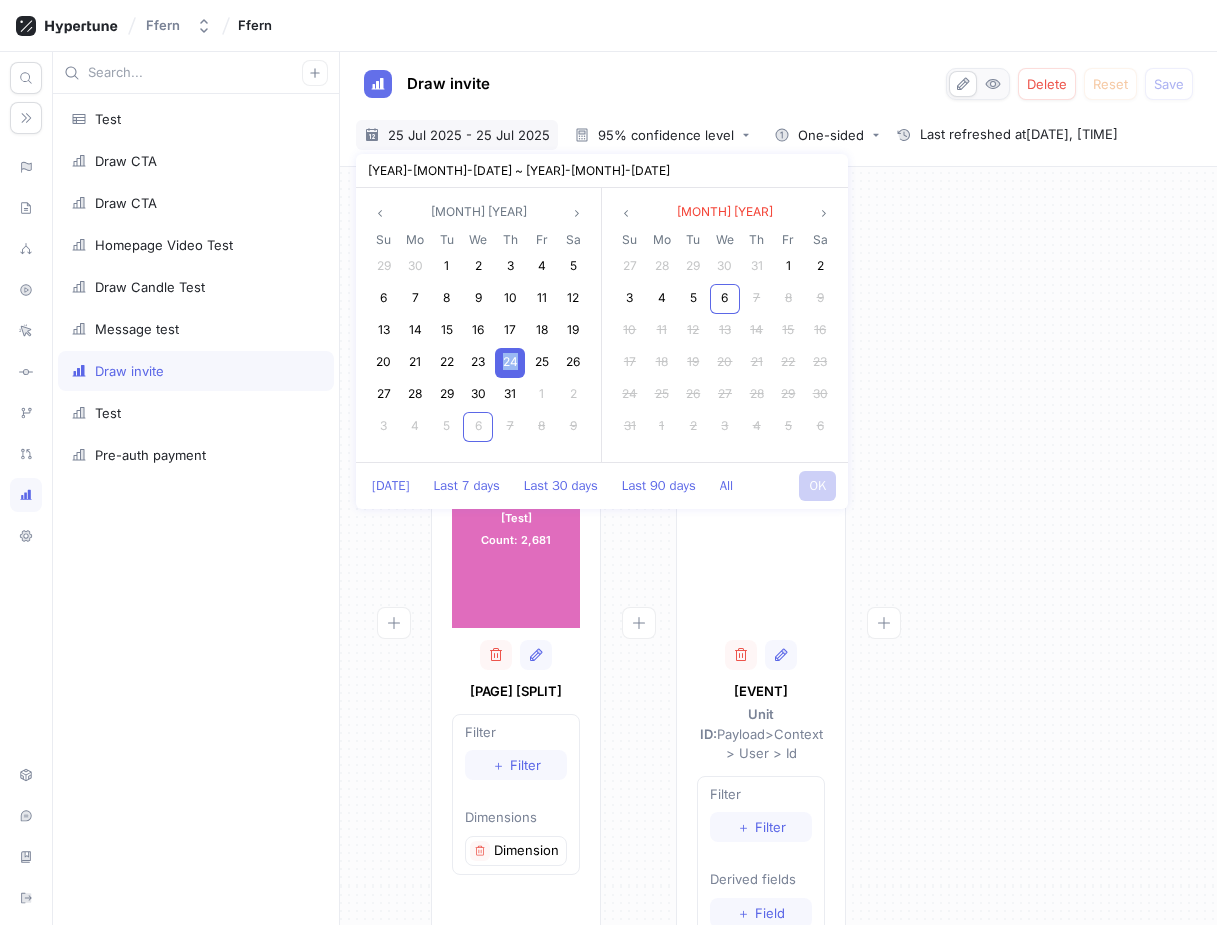 click on "24" at bounding box center [510, 361] 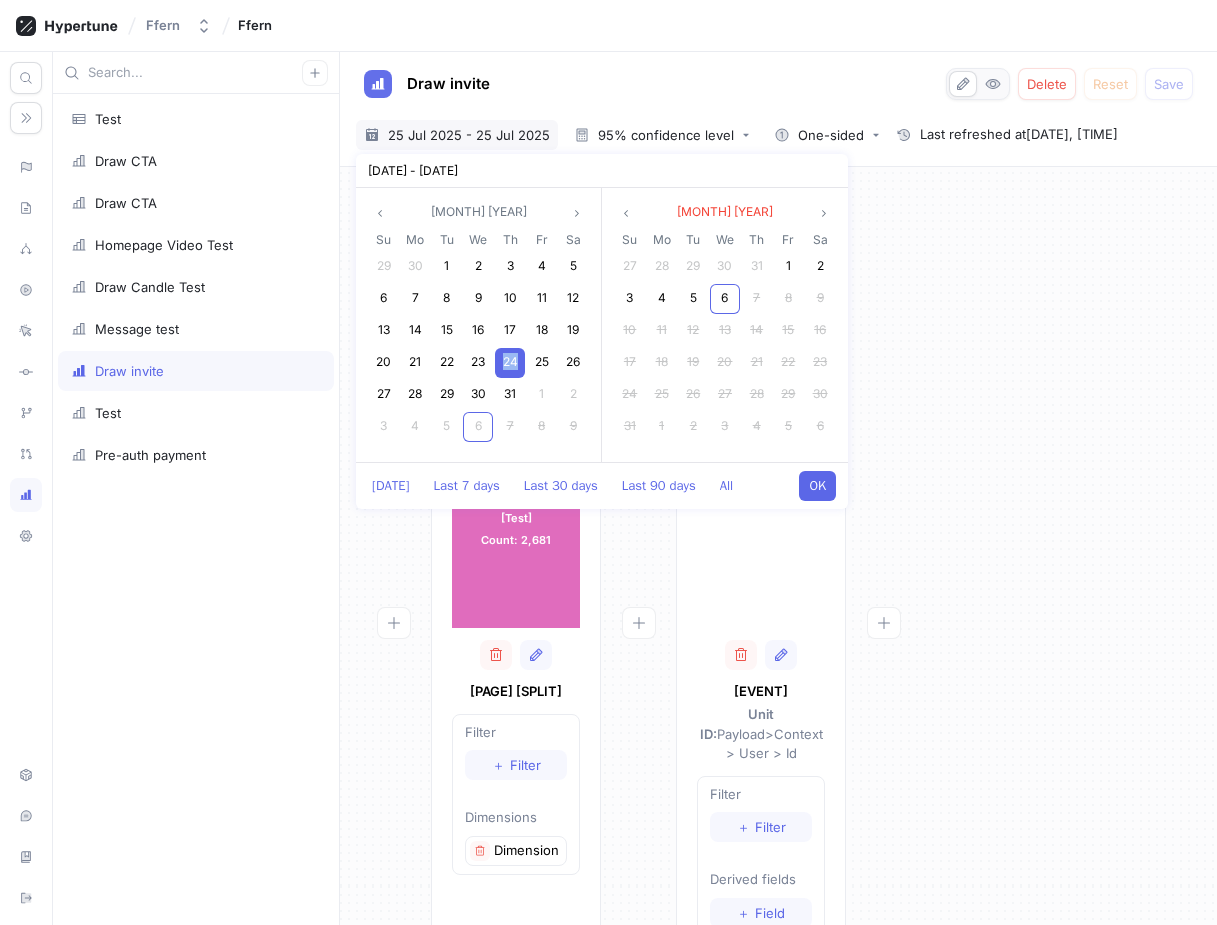 click on "OK" at bounding box center [817, 486] 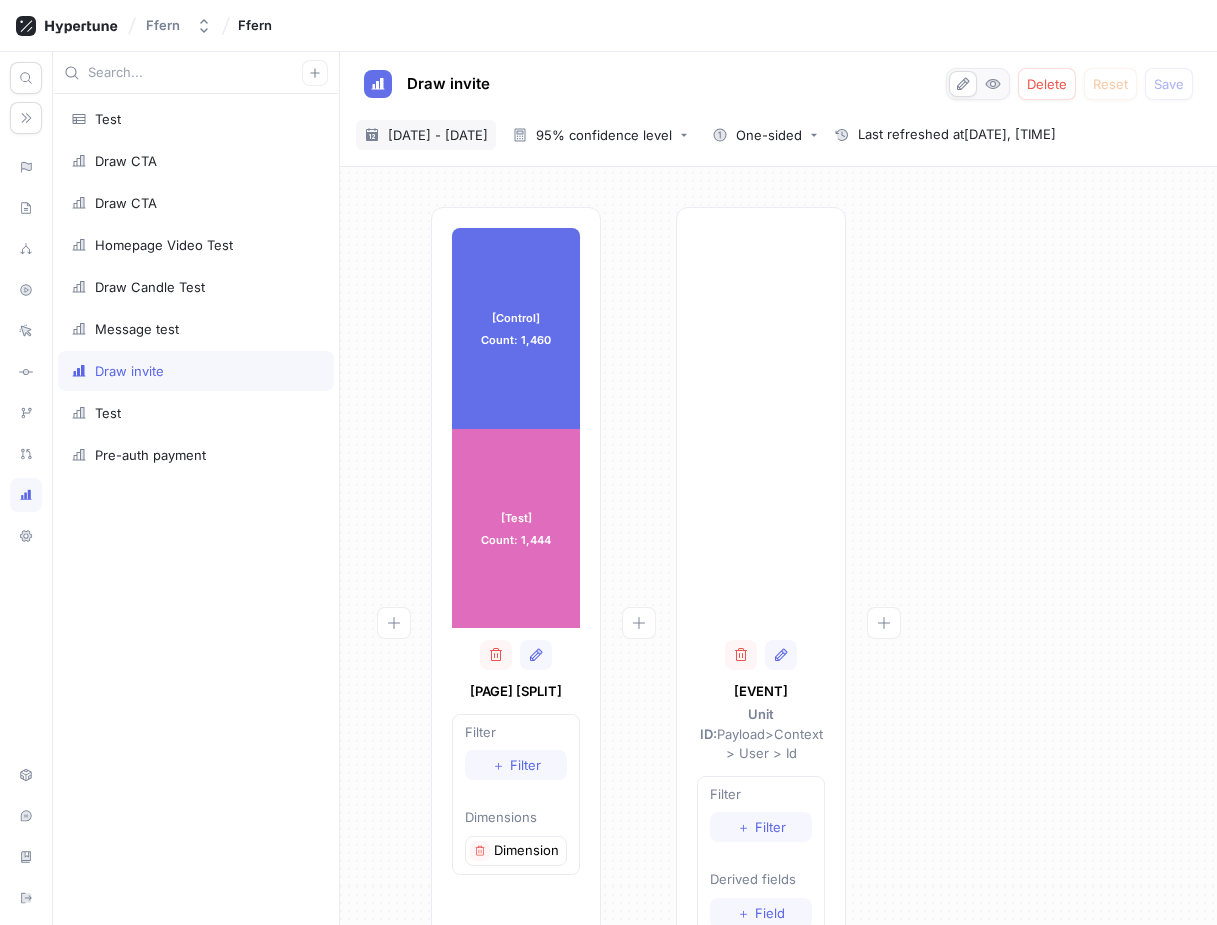 click on "[DATE] - [DATE]" at bounding box center [438, 135] 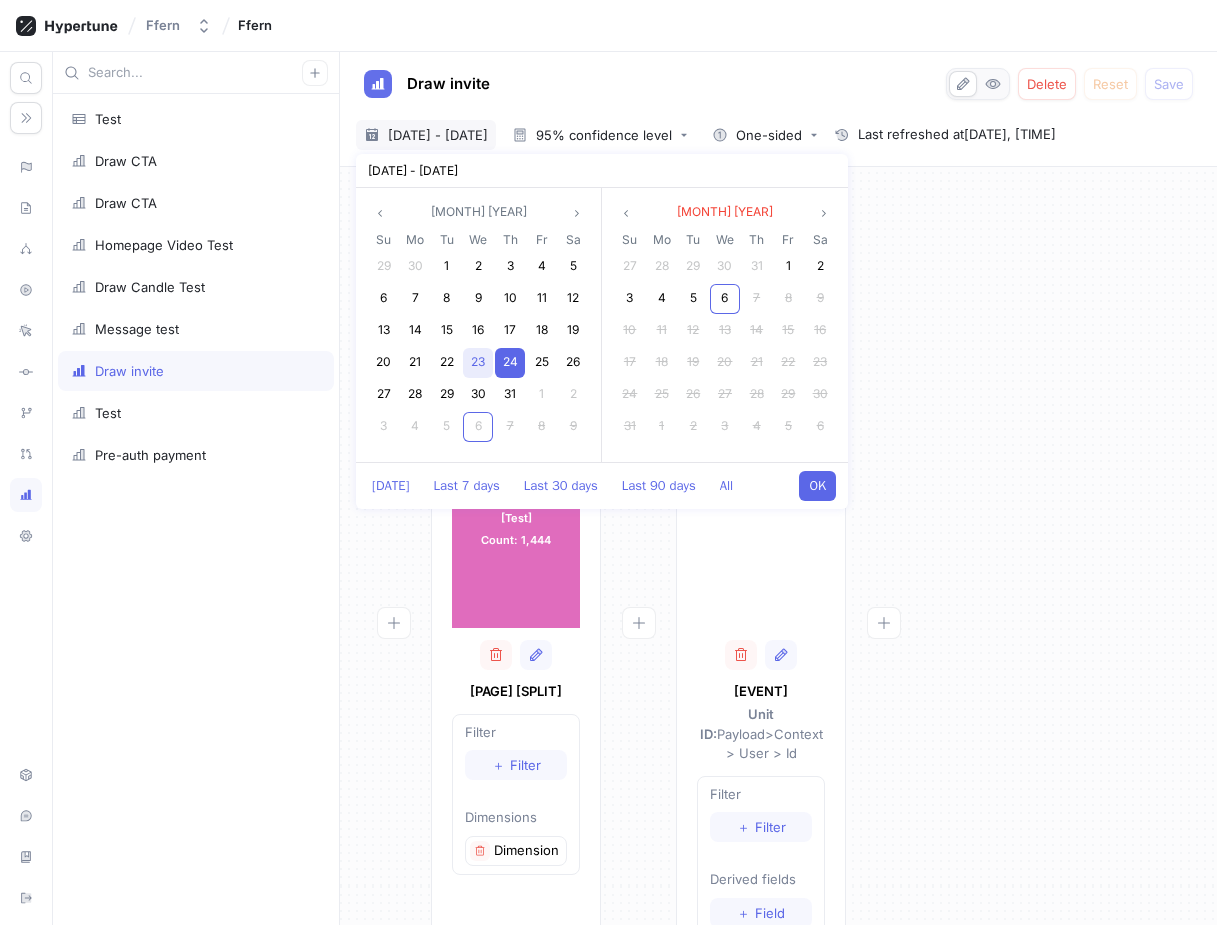 click on "23" at bounding box center [478, 361] 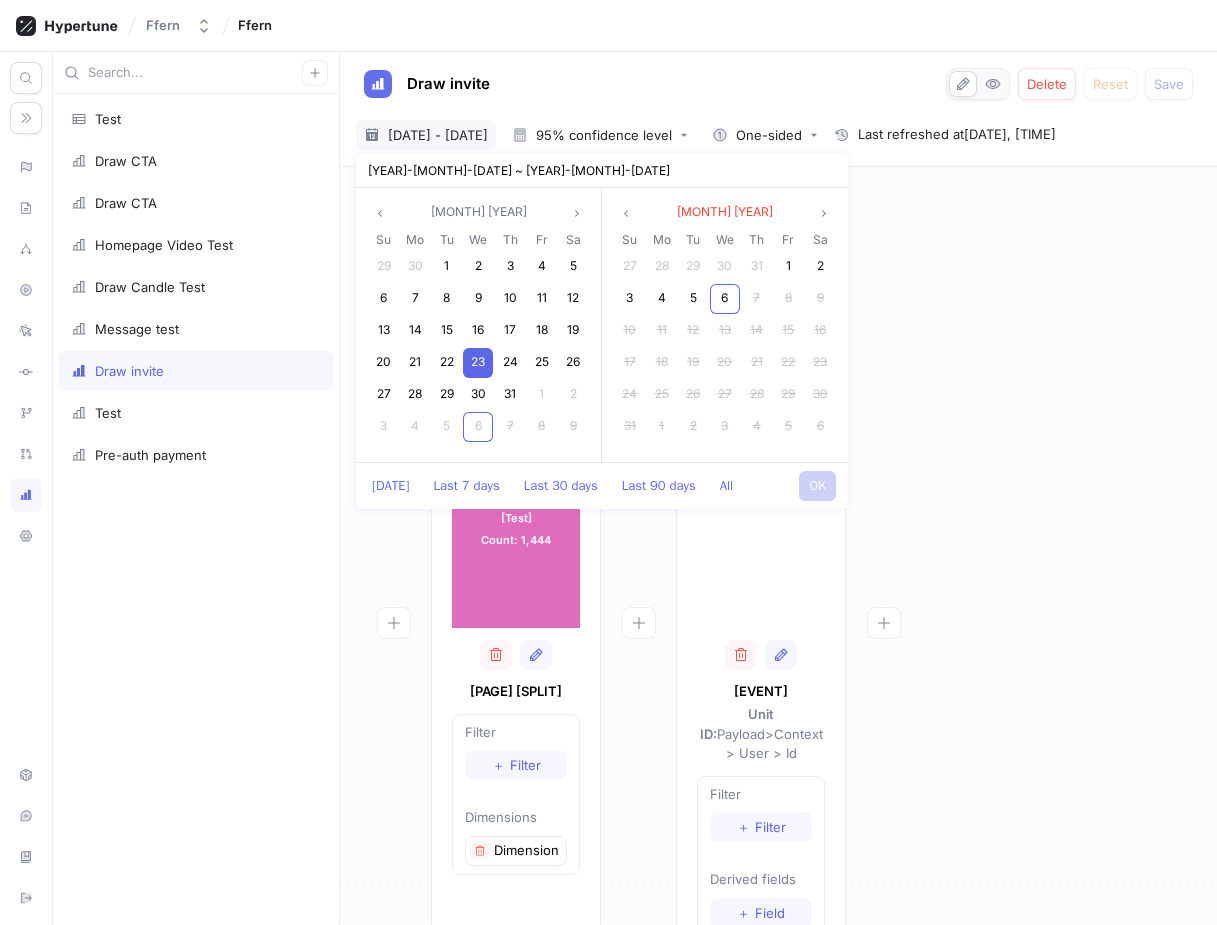 click on "23" at bounding box center [478, 361] 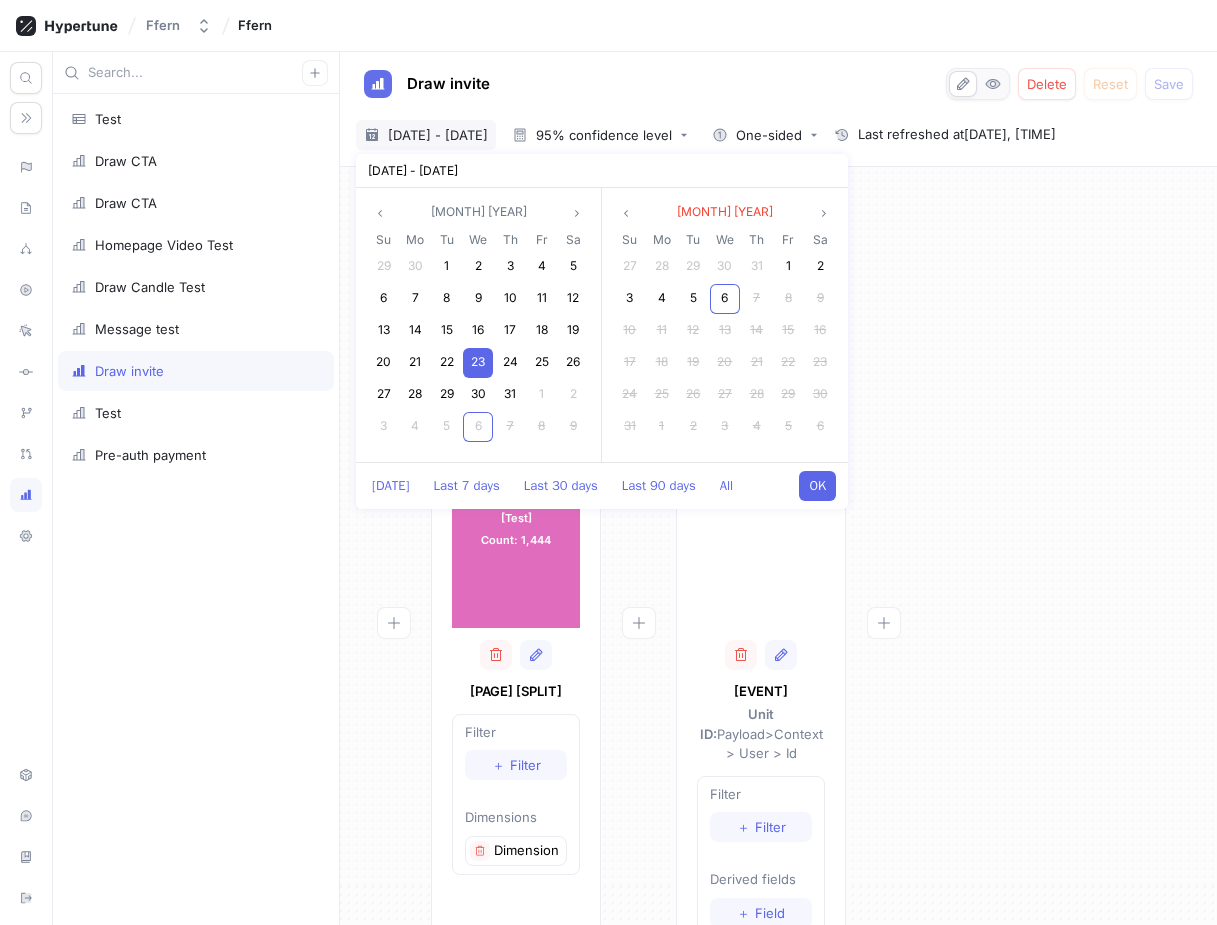 click on "OK" at bounding box center (817, 486) 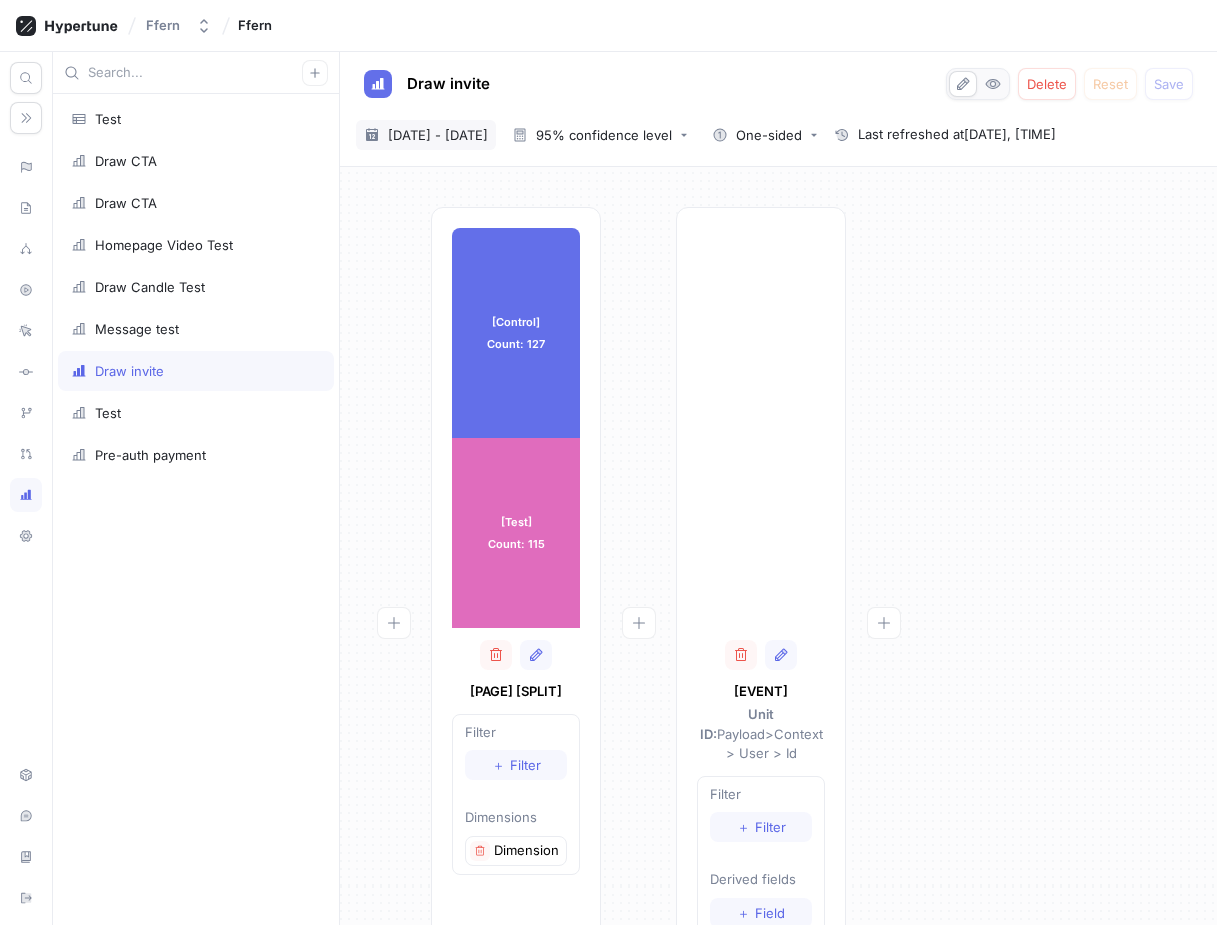 click on "[DATE] - [DATE]" at bounding box center [438, 135] 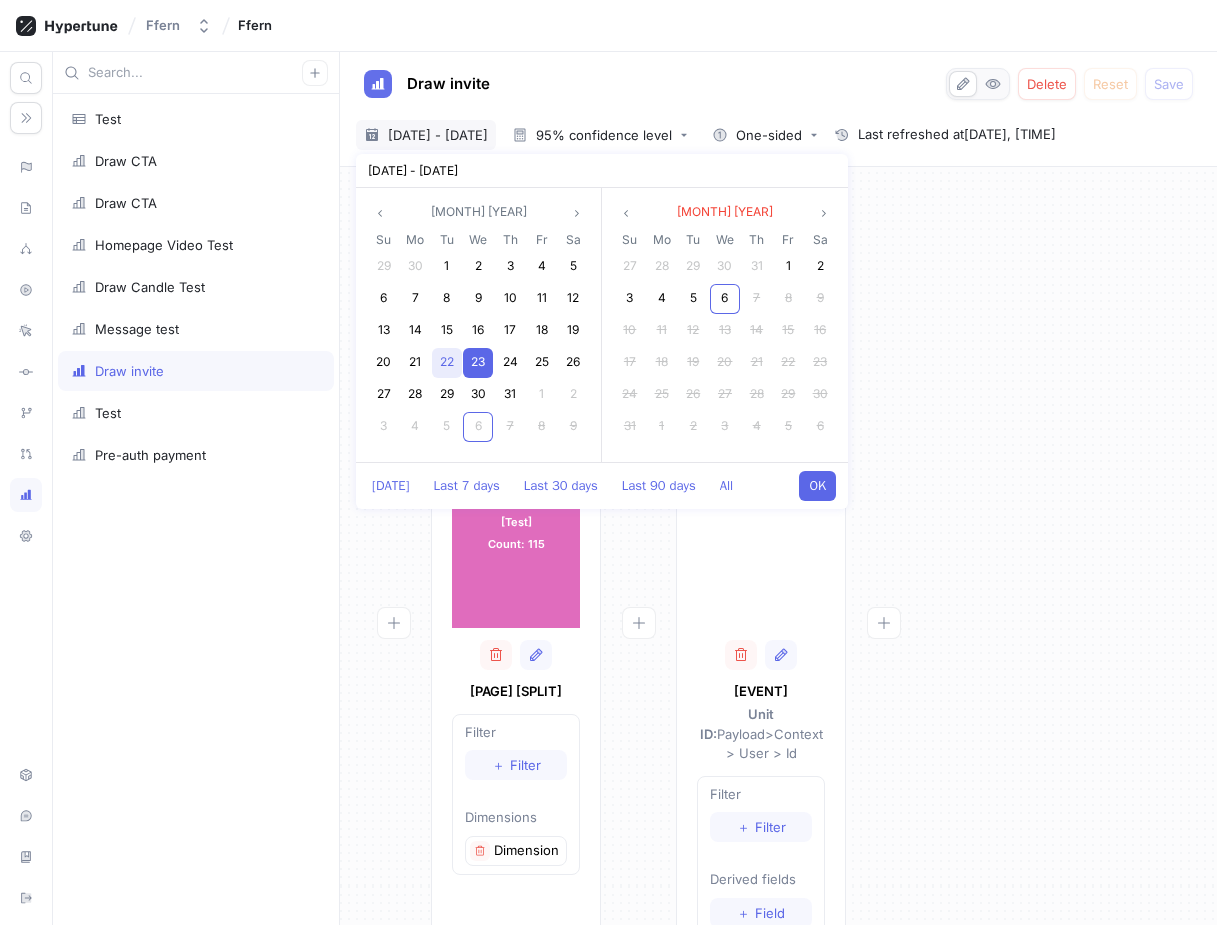 click on "22" at bounding box center [447, 361] 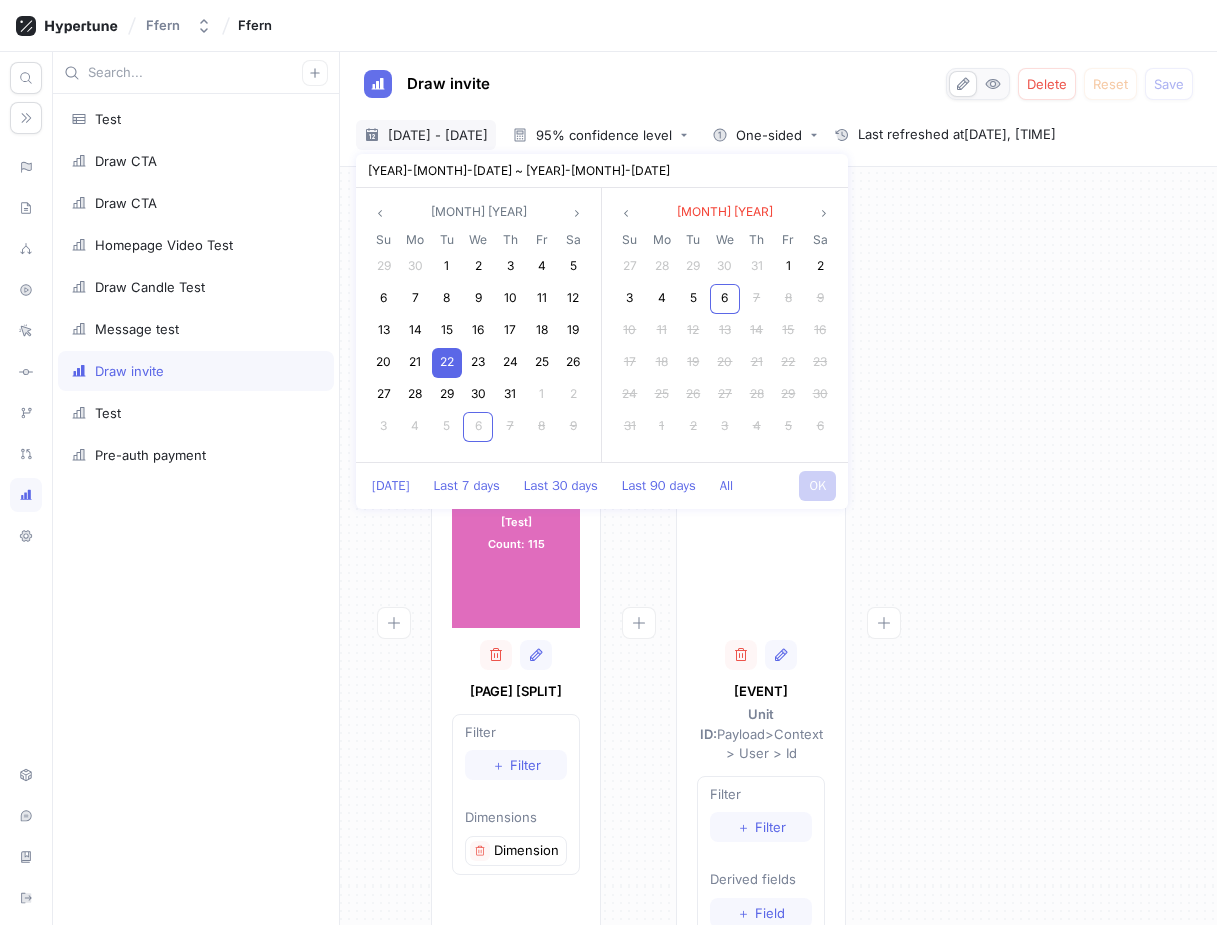 click on "22" at bounding box center (447, 361) 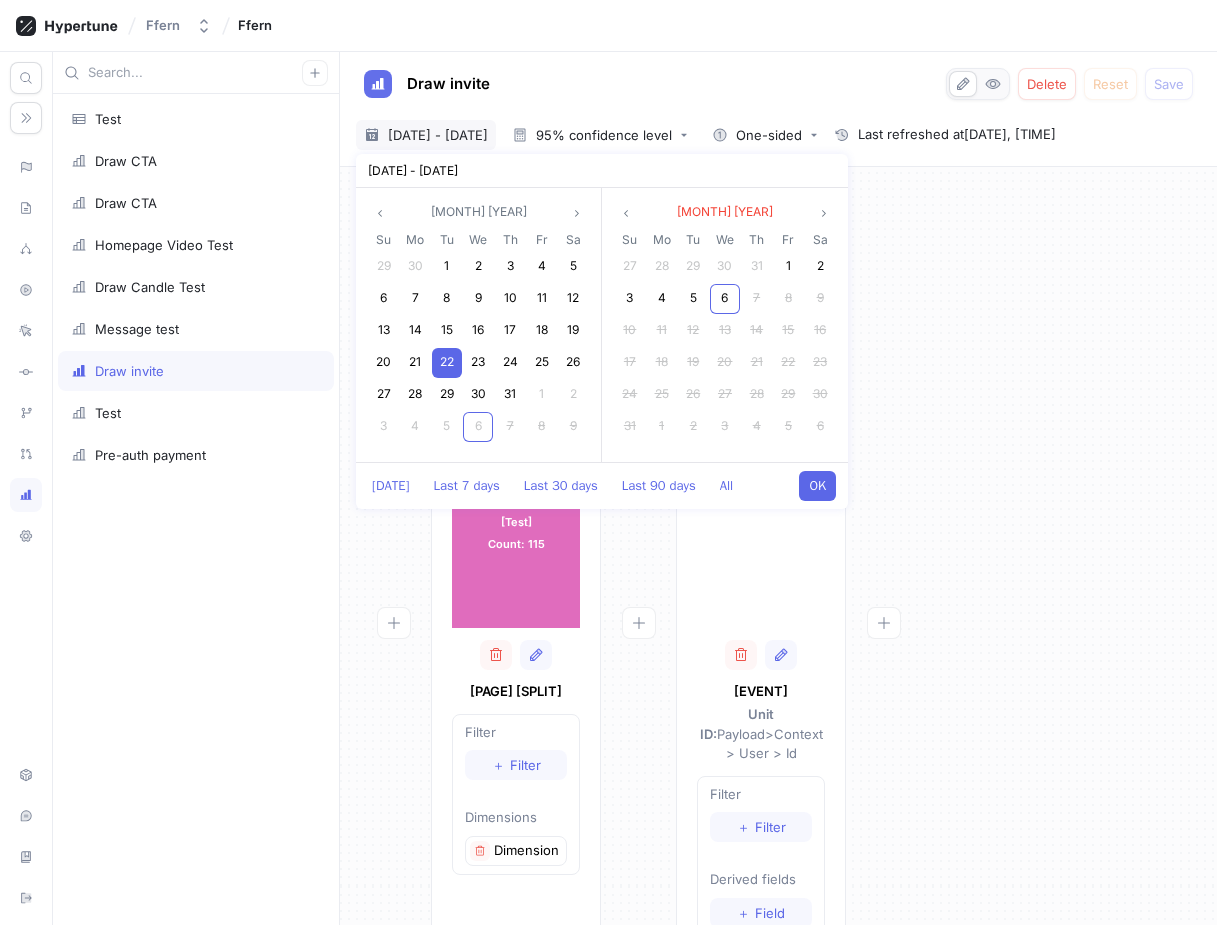 click on "OK" at bounding box center (817, 486) 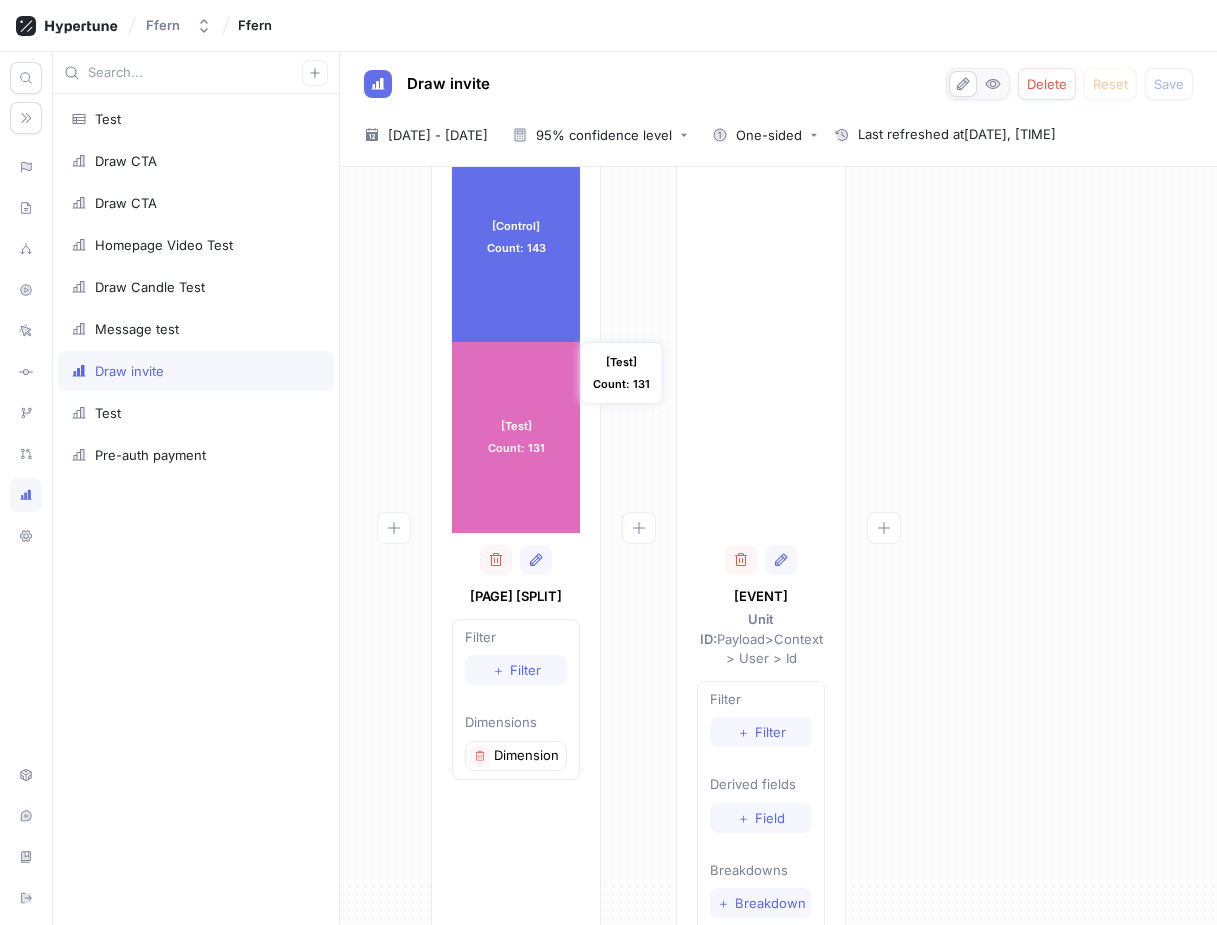 scroll, scrollTop: 0, scrollLeft: 0, axis: both 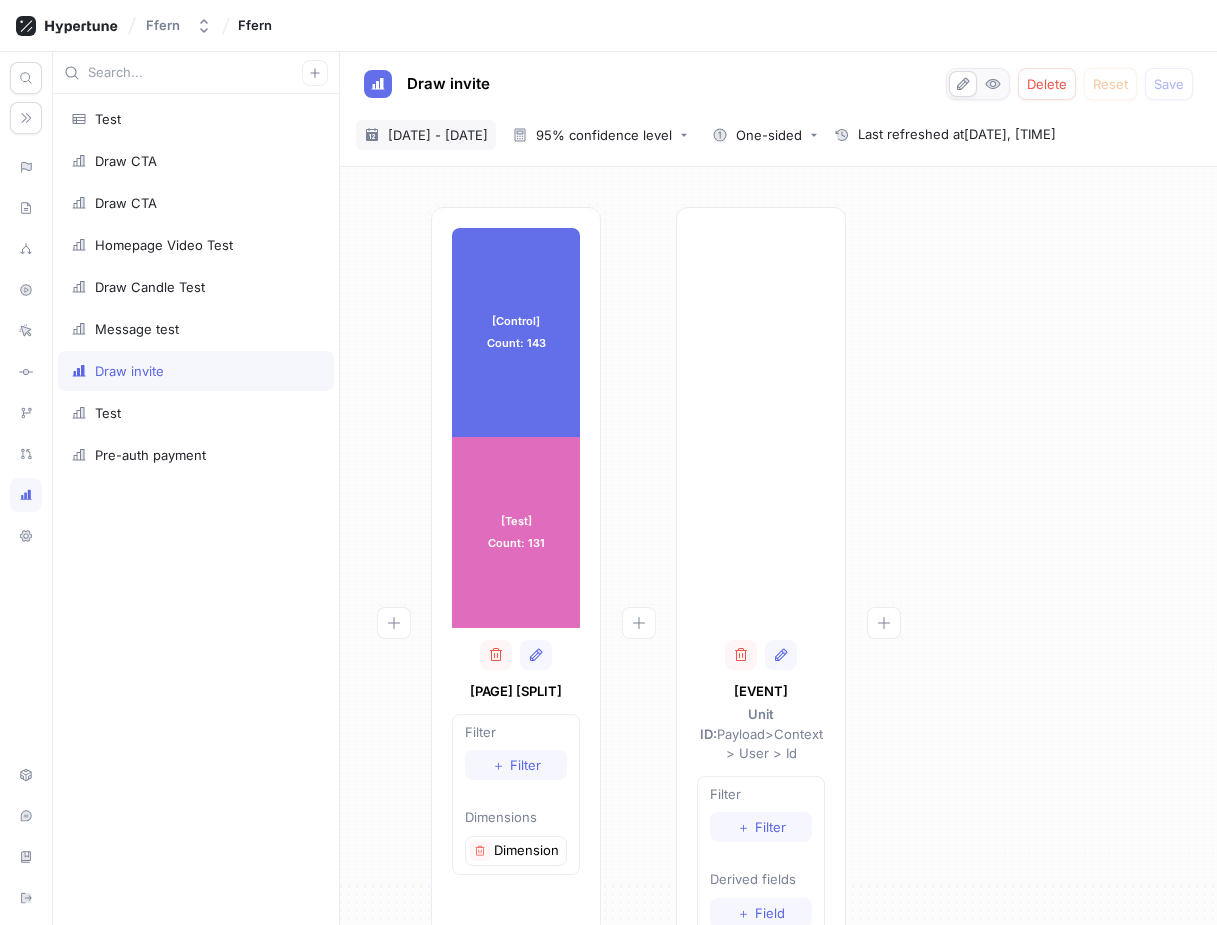 click on "[DATE] - [DATE]" at bounding box center [438, 135] 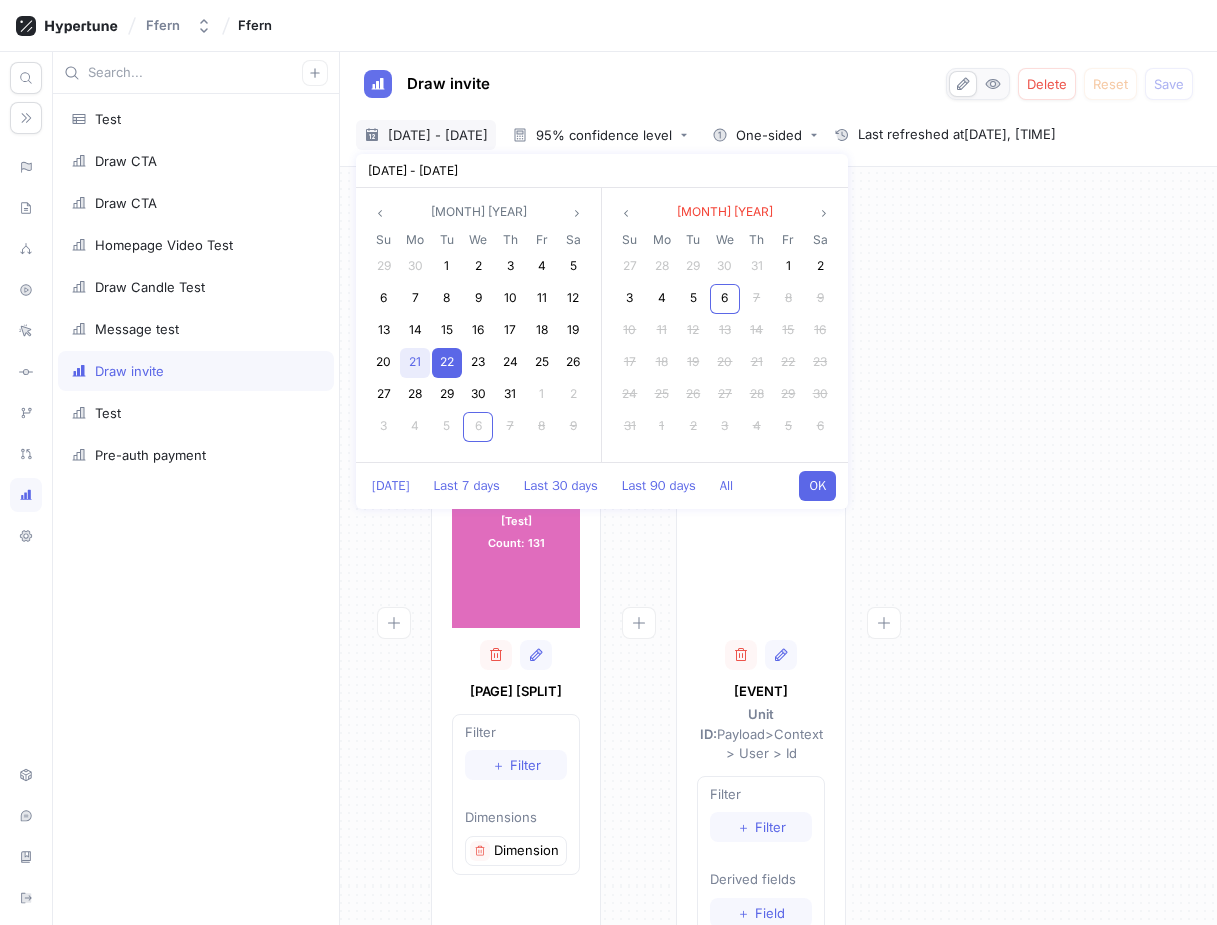 click on "21" at bounding box center (415, 361) 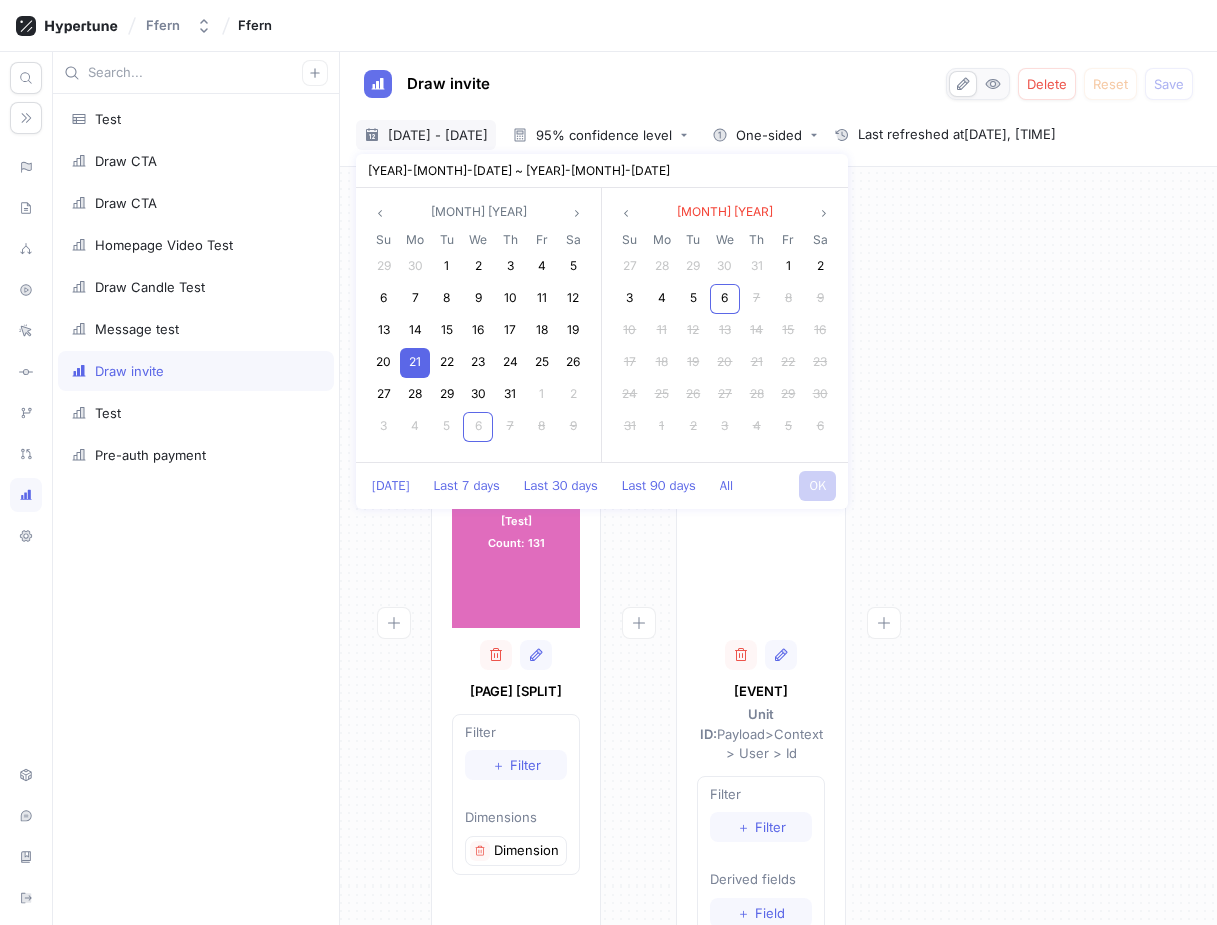 click on "21" at bounding box center [415, 361] 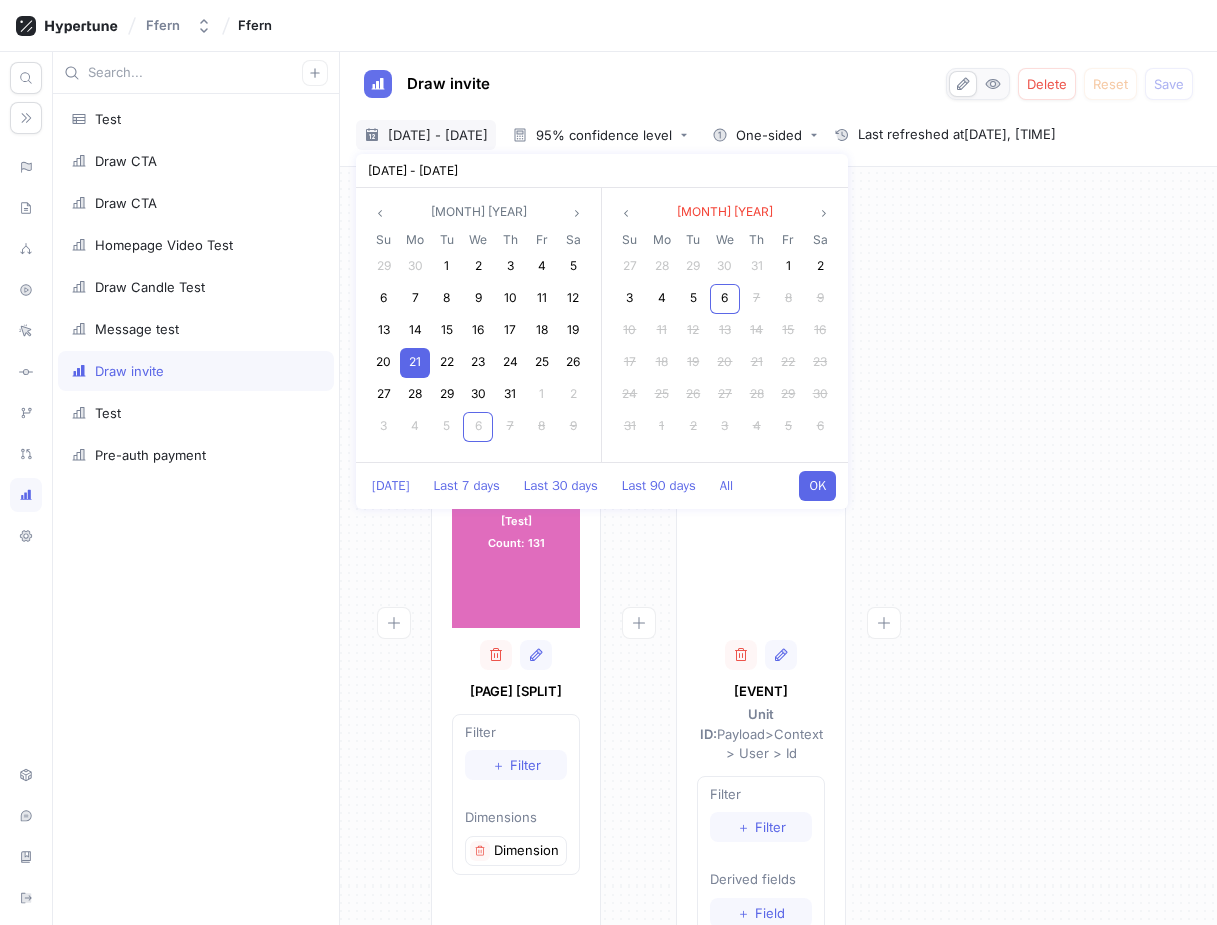 click on "OK" at bounding box center (817, 486) 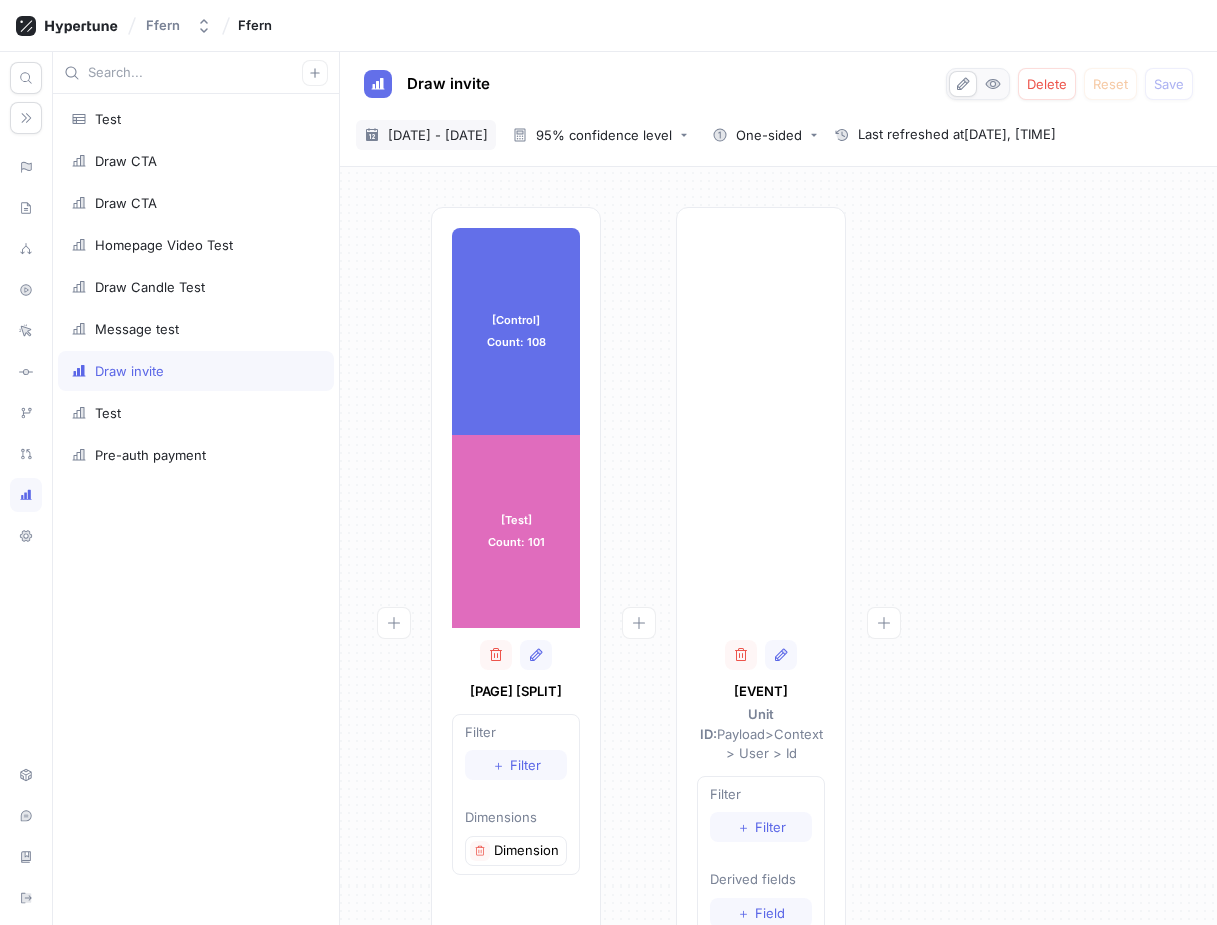 click on "[DATE] - [DATE]" at bounding box center (438, 135) 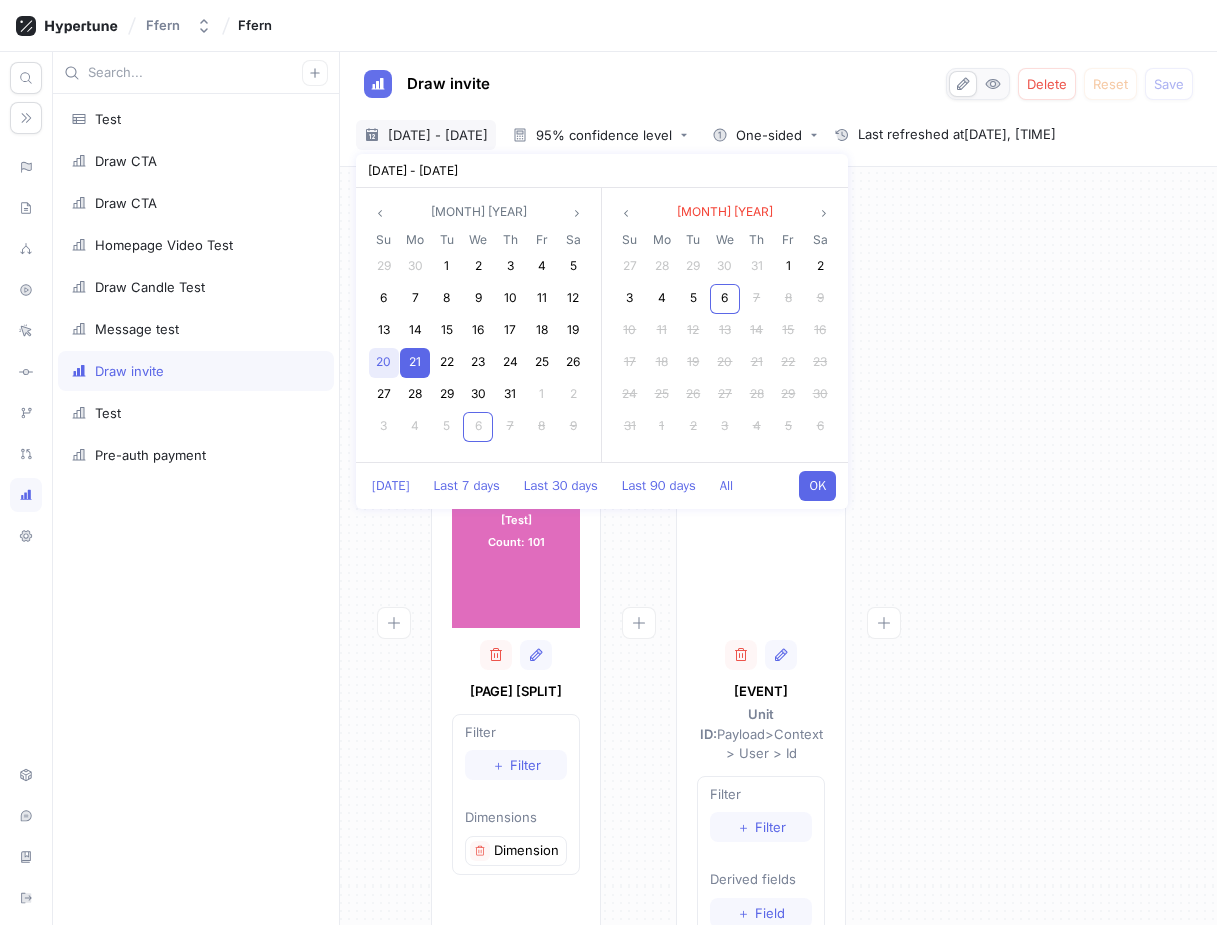 click on "20" at bounding box center (383, 361) 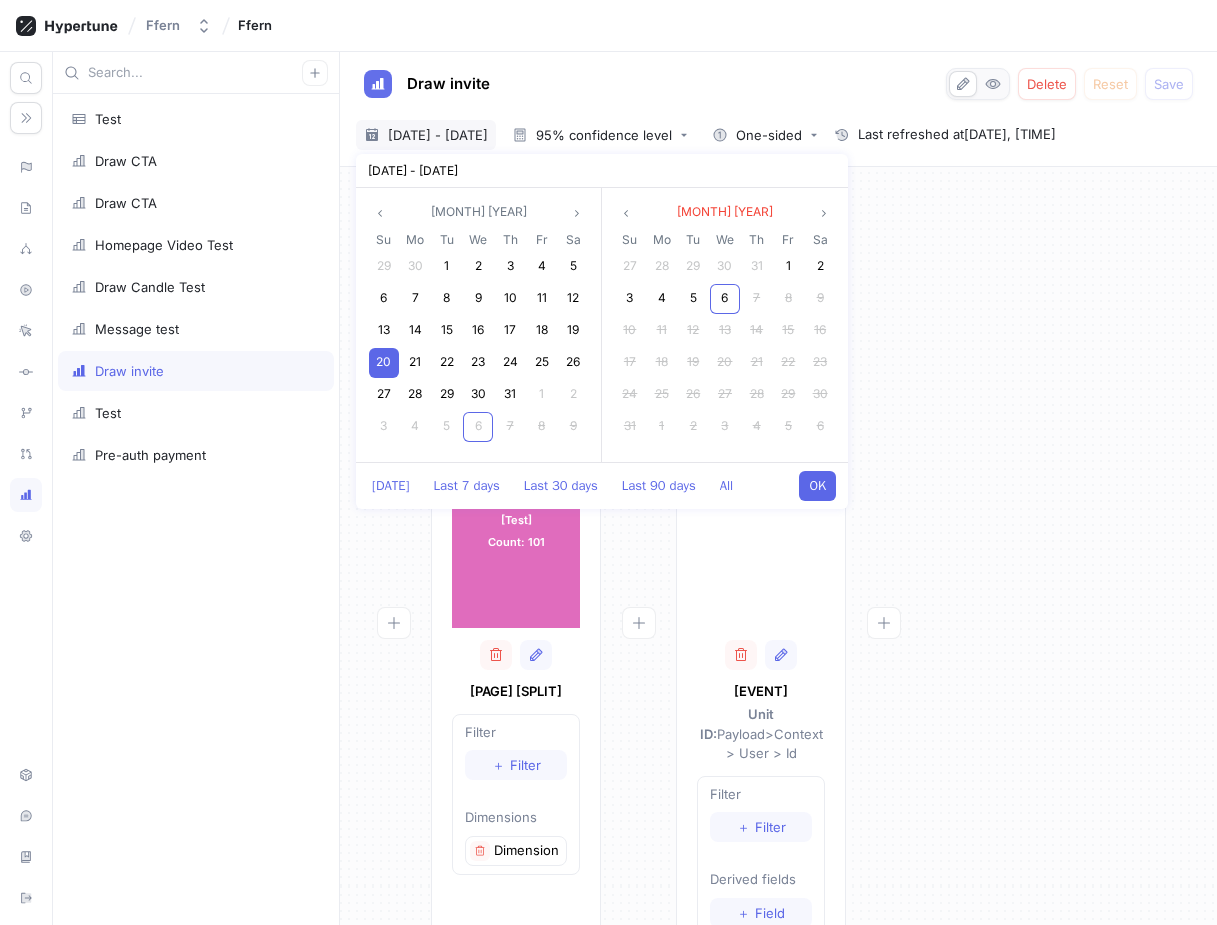 click on "OK" at bounding box center (817, 486) 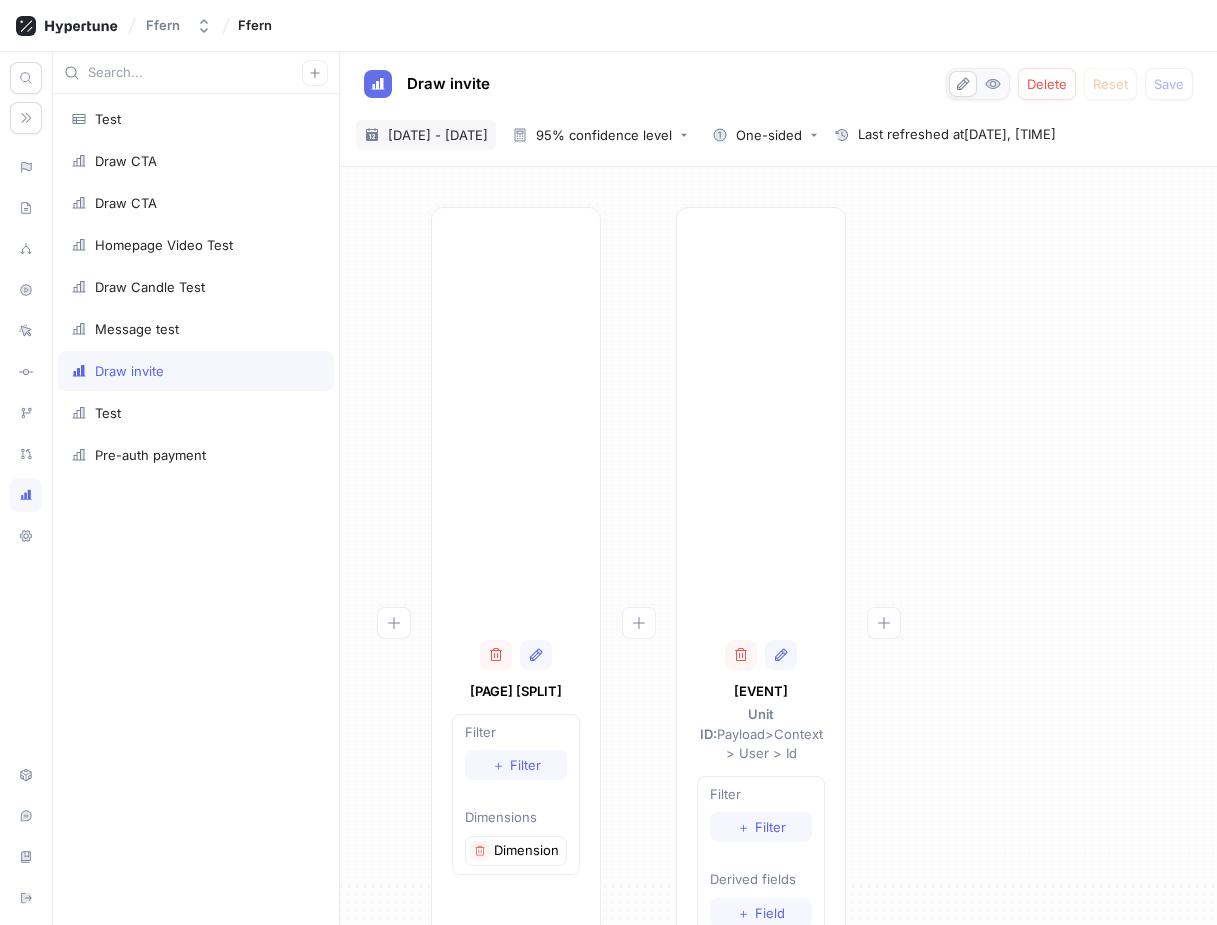click on "[DATE] - [DATE]" at bounding box center [438, 135] 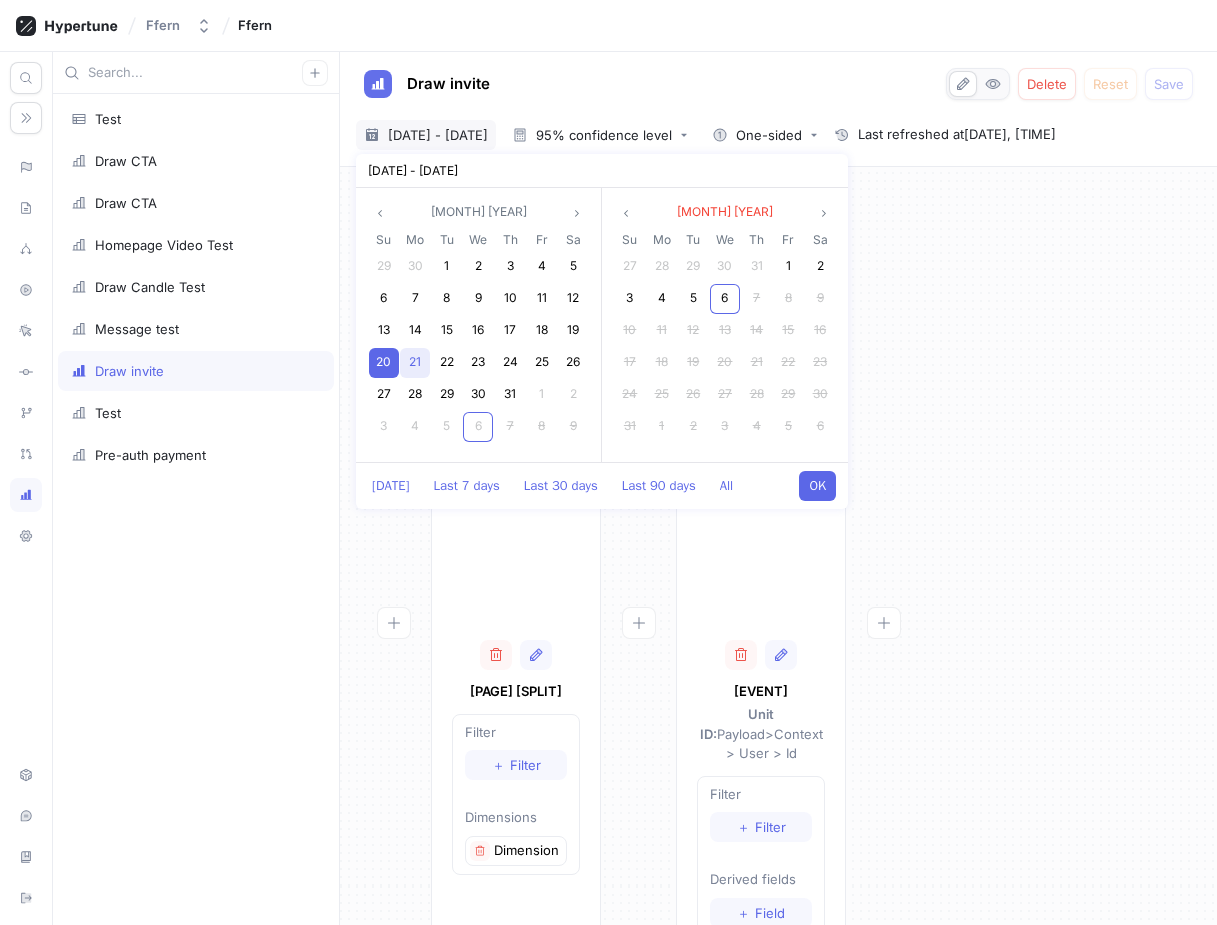 click on "21" at bounding box center (415, 363) 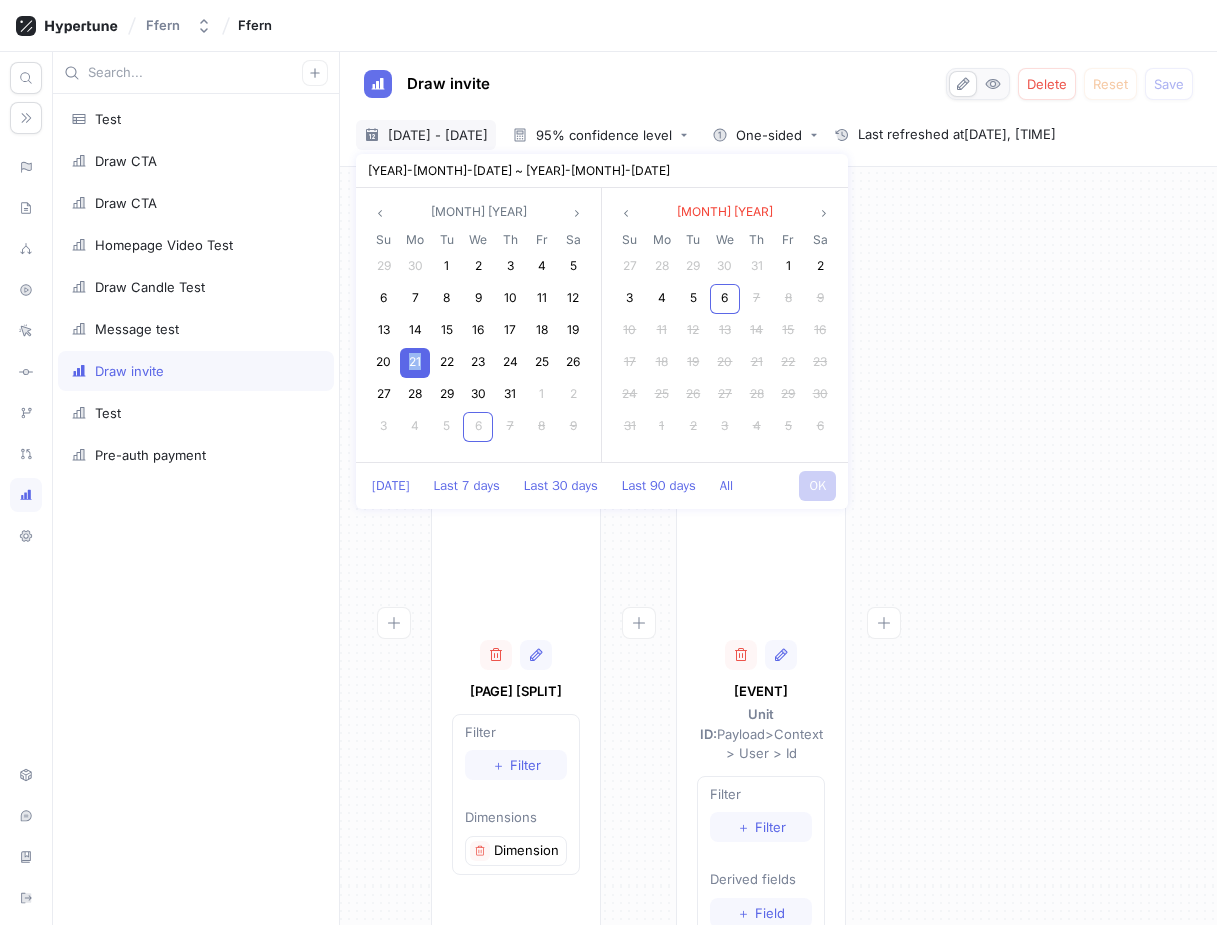 click on "21" at bounding box center (415, 363) 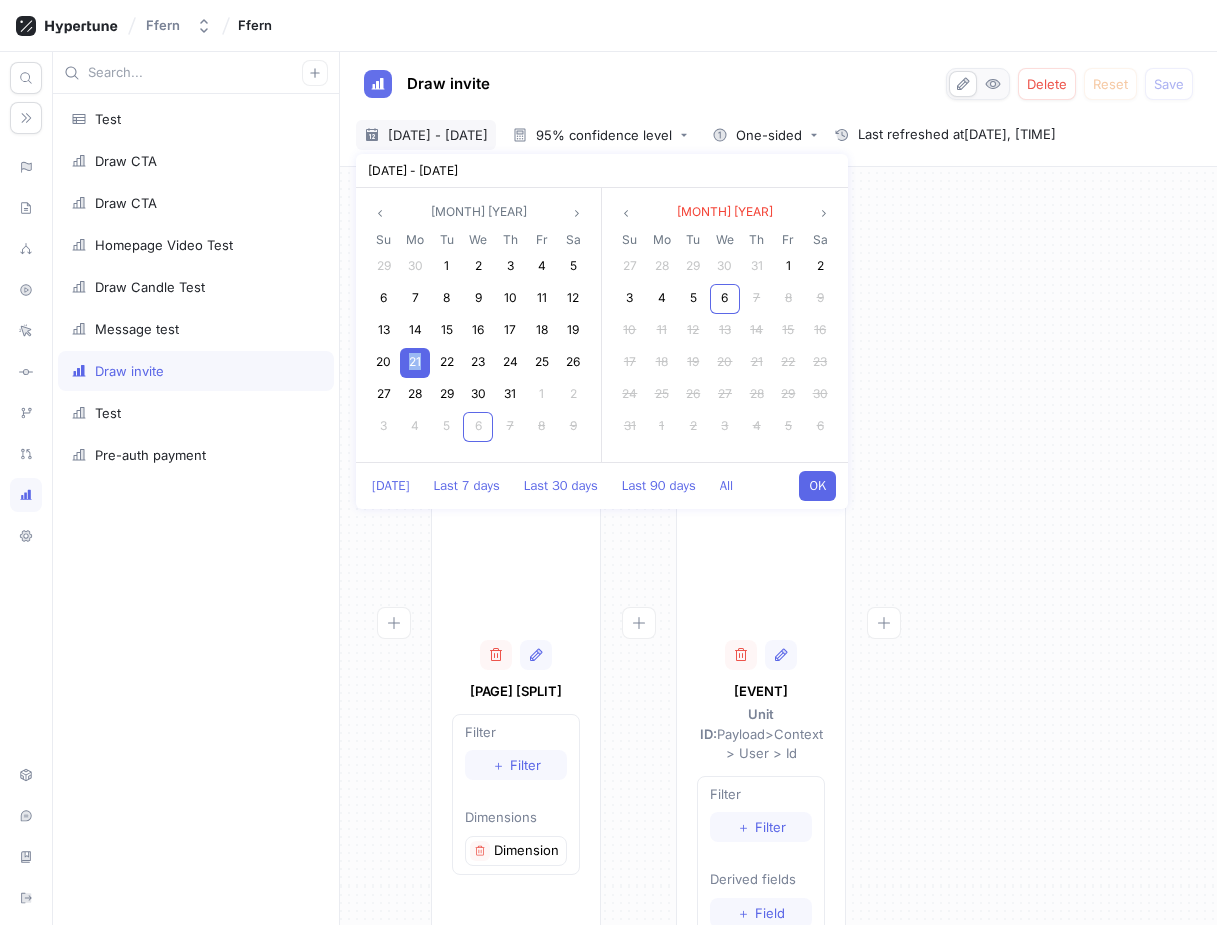 click on "OK" at bounding box center (817, 486) 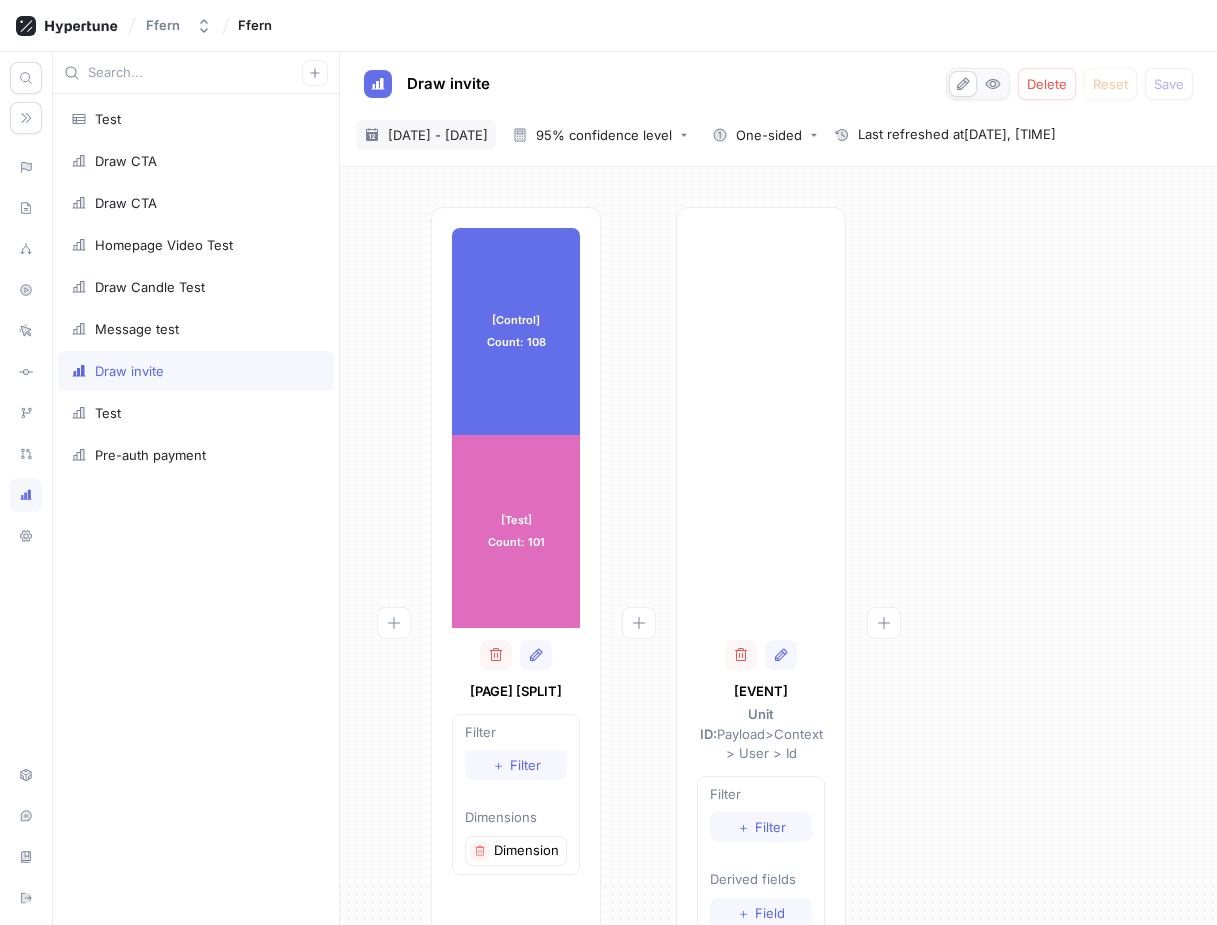 click on "[DATE] - [DATE]" at bounding box center (438, 135) 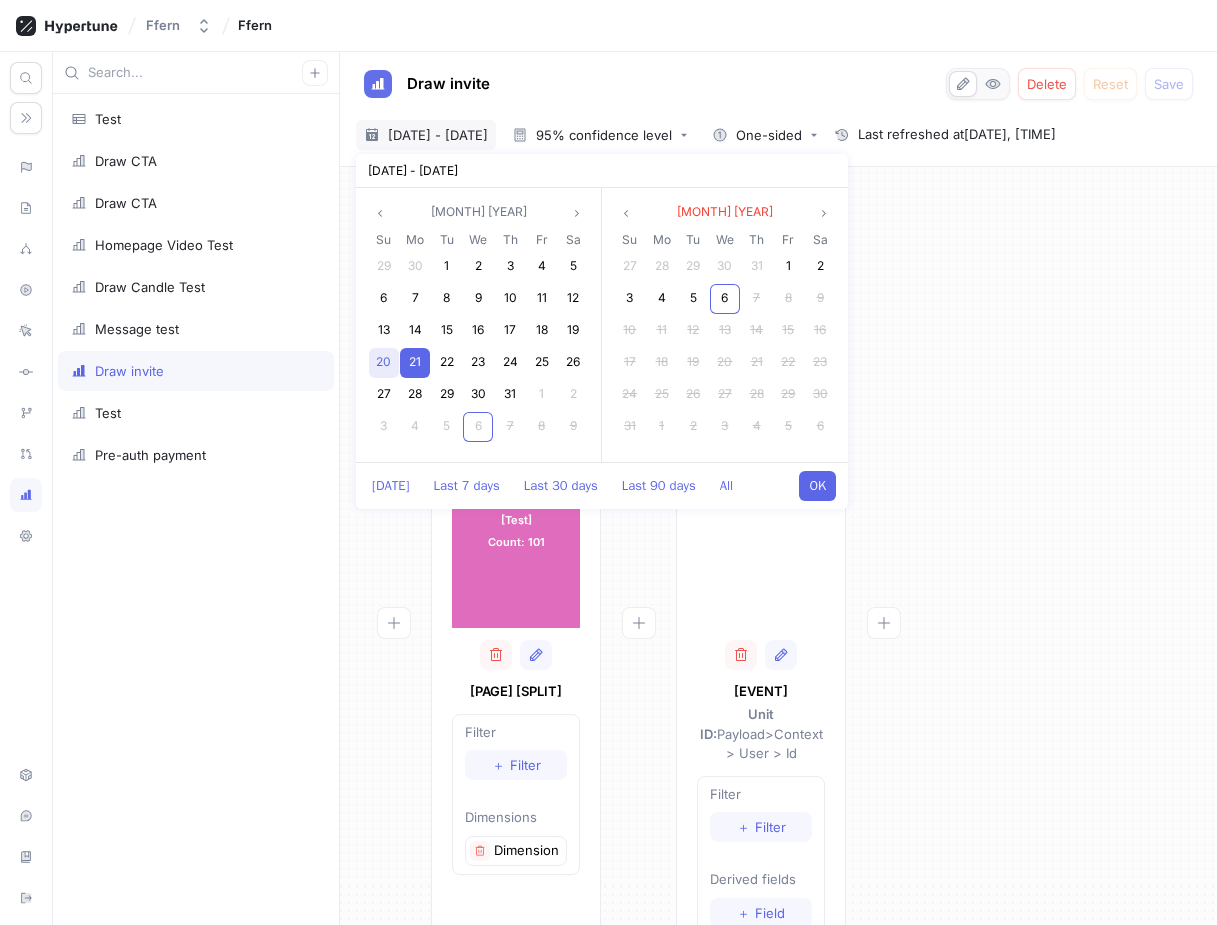 click on "20" at bounding box center (383, 361) 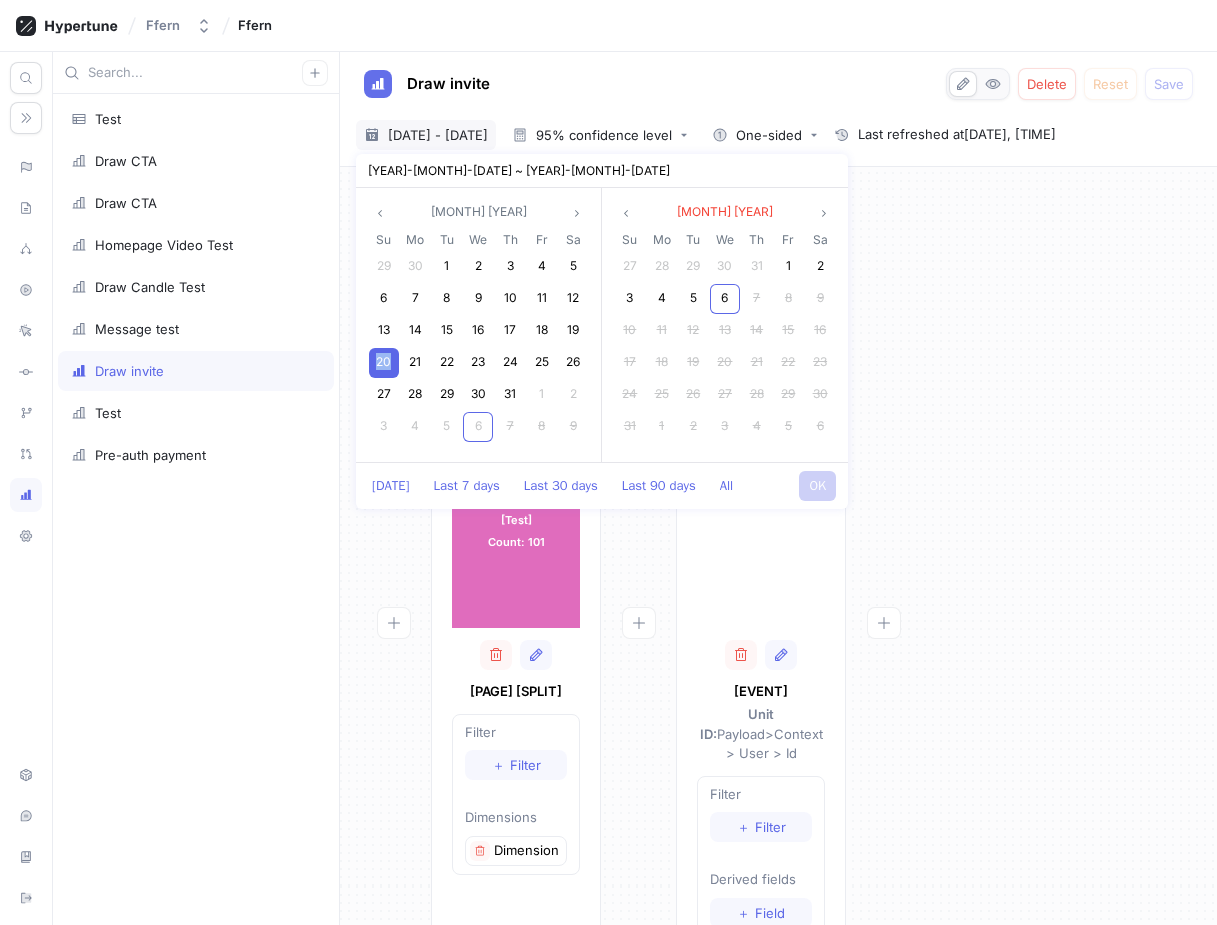 click on "20" at bounding box center (383, 361) 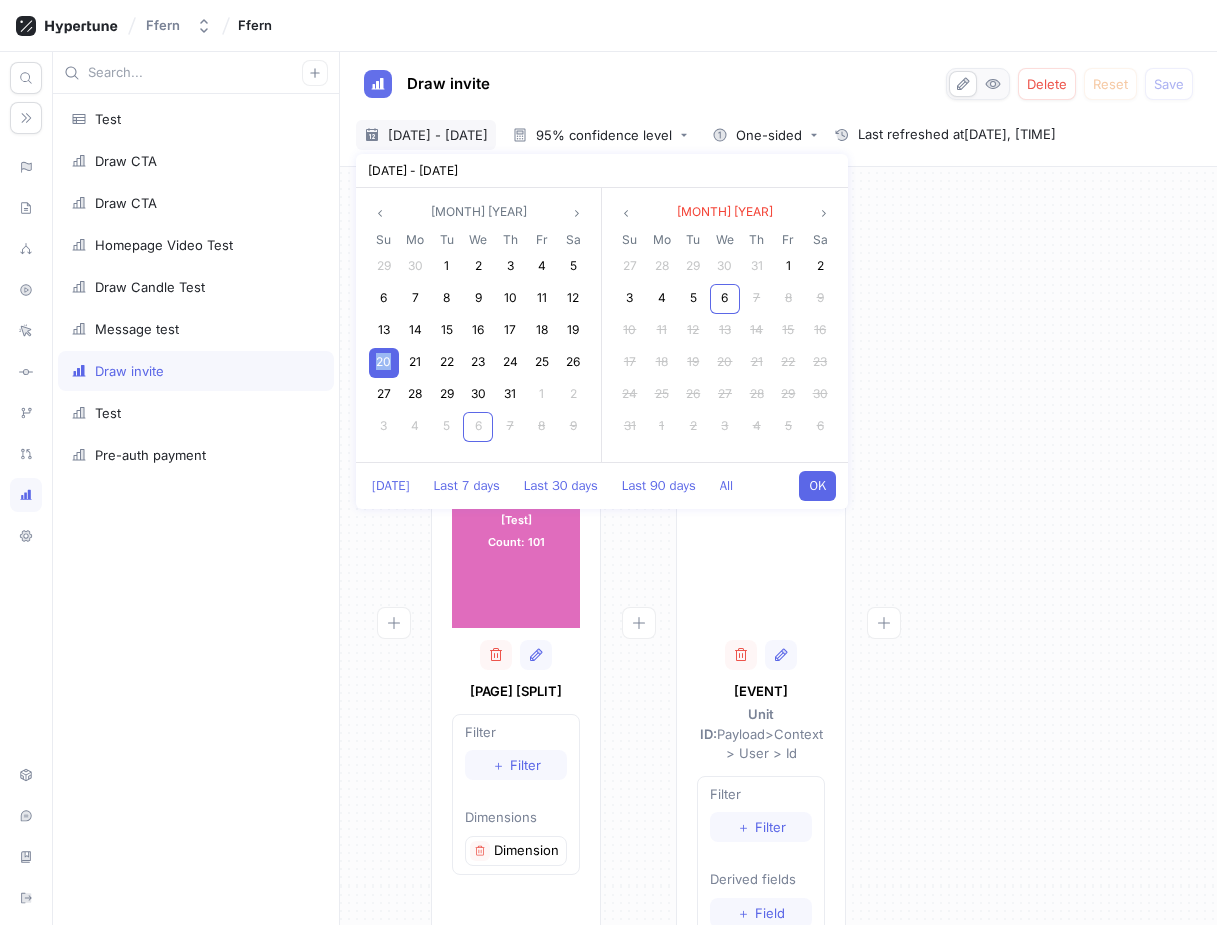 click on "OK" at bounding box center [817, 486] 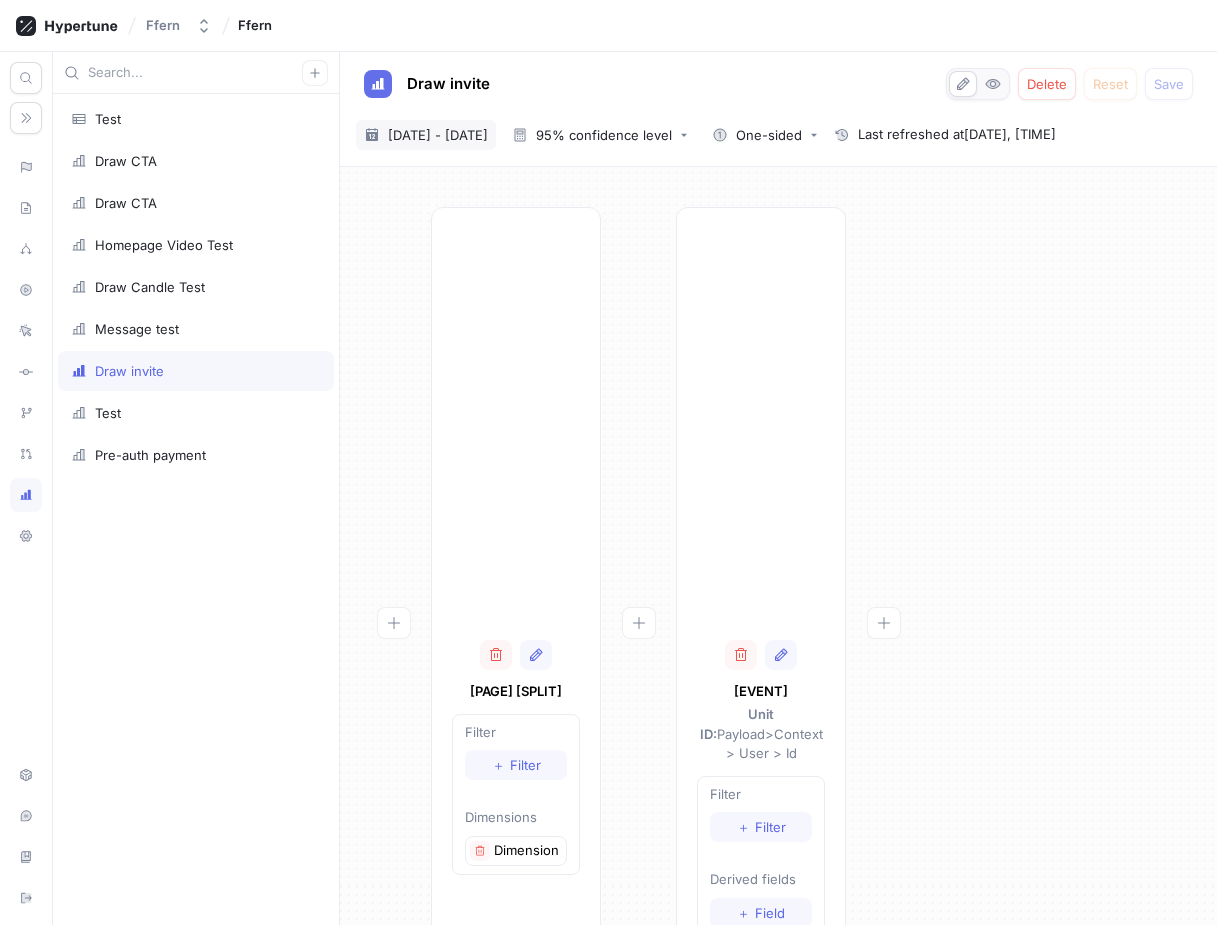click on "[DATE] - [DATE]" at bounding box center [438, 135] 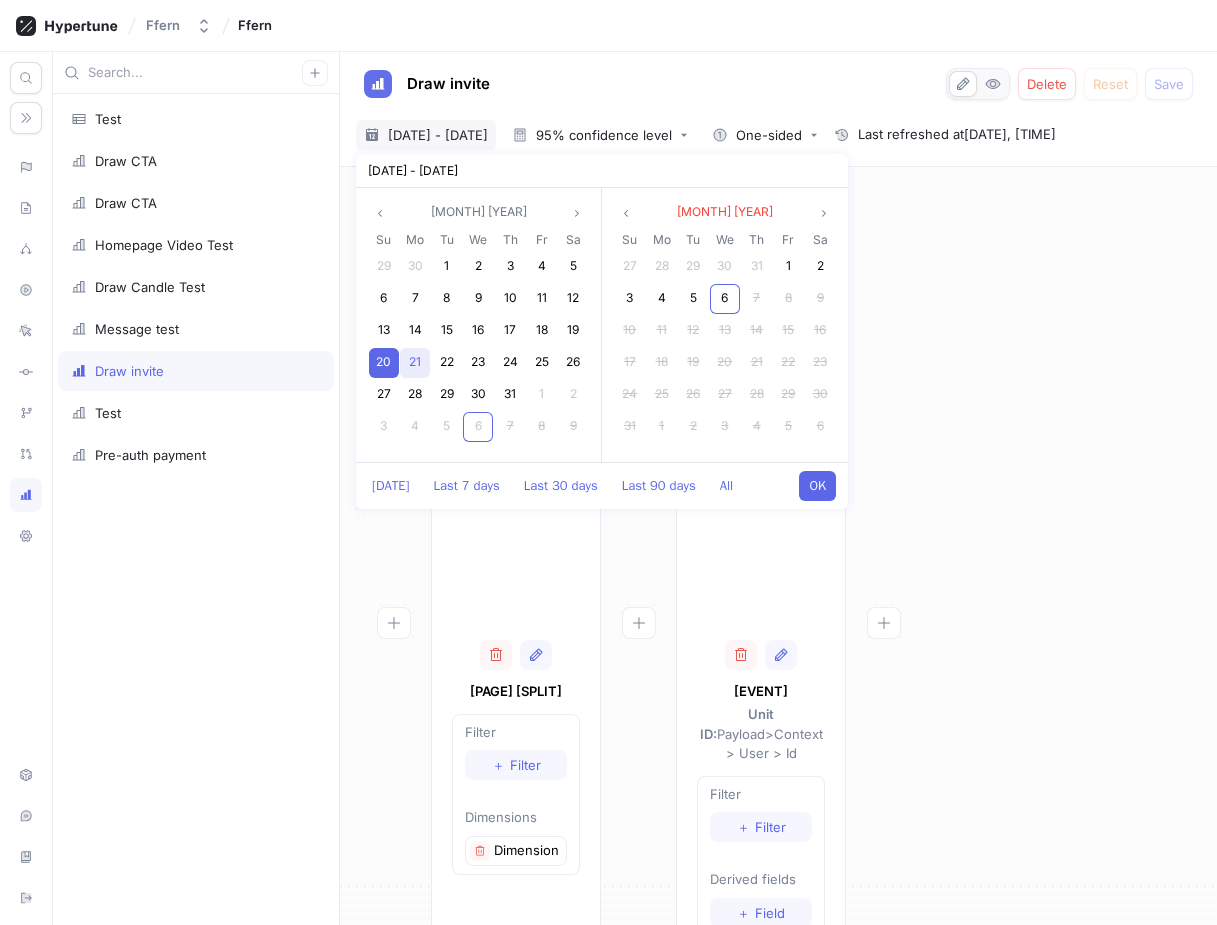 click on "21" at bounding box center (415, 361) 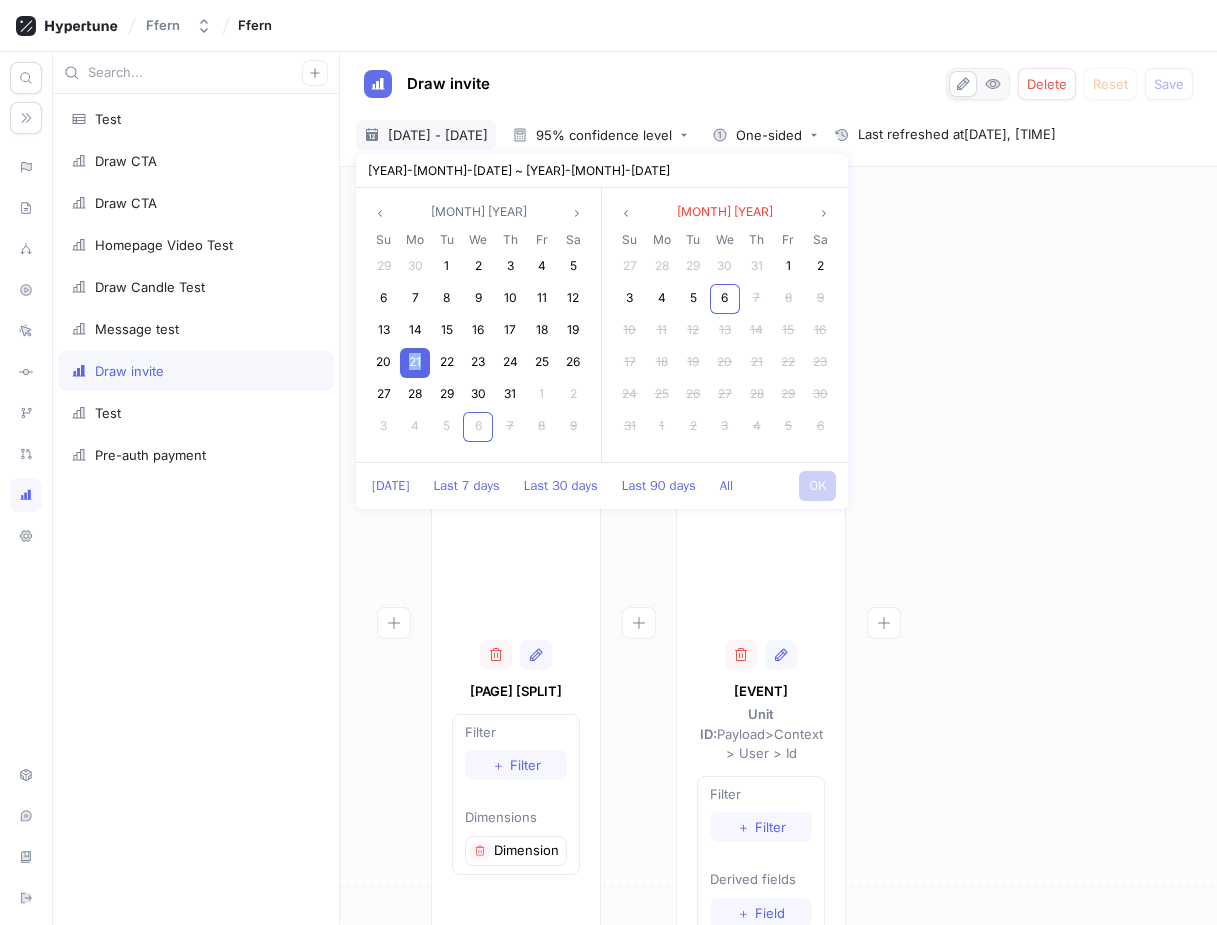 click on "21" at bounding box center (415, 361) 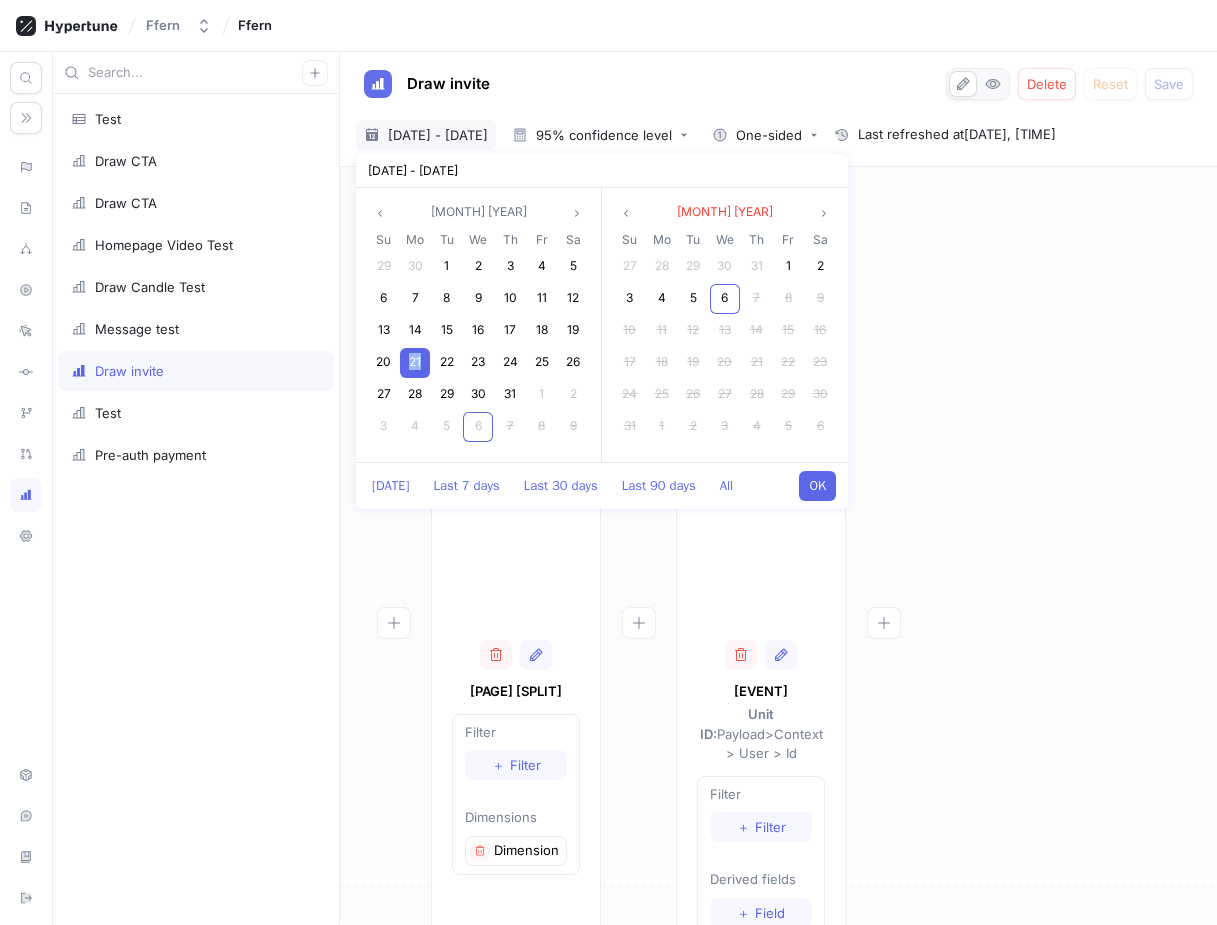click on "OK" at bounding box center [817, 486] 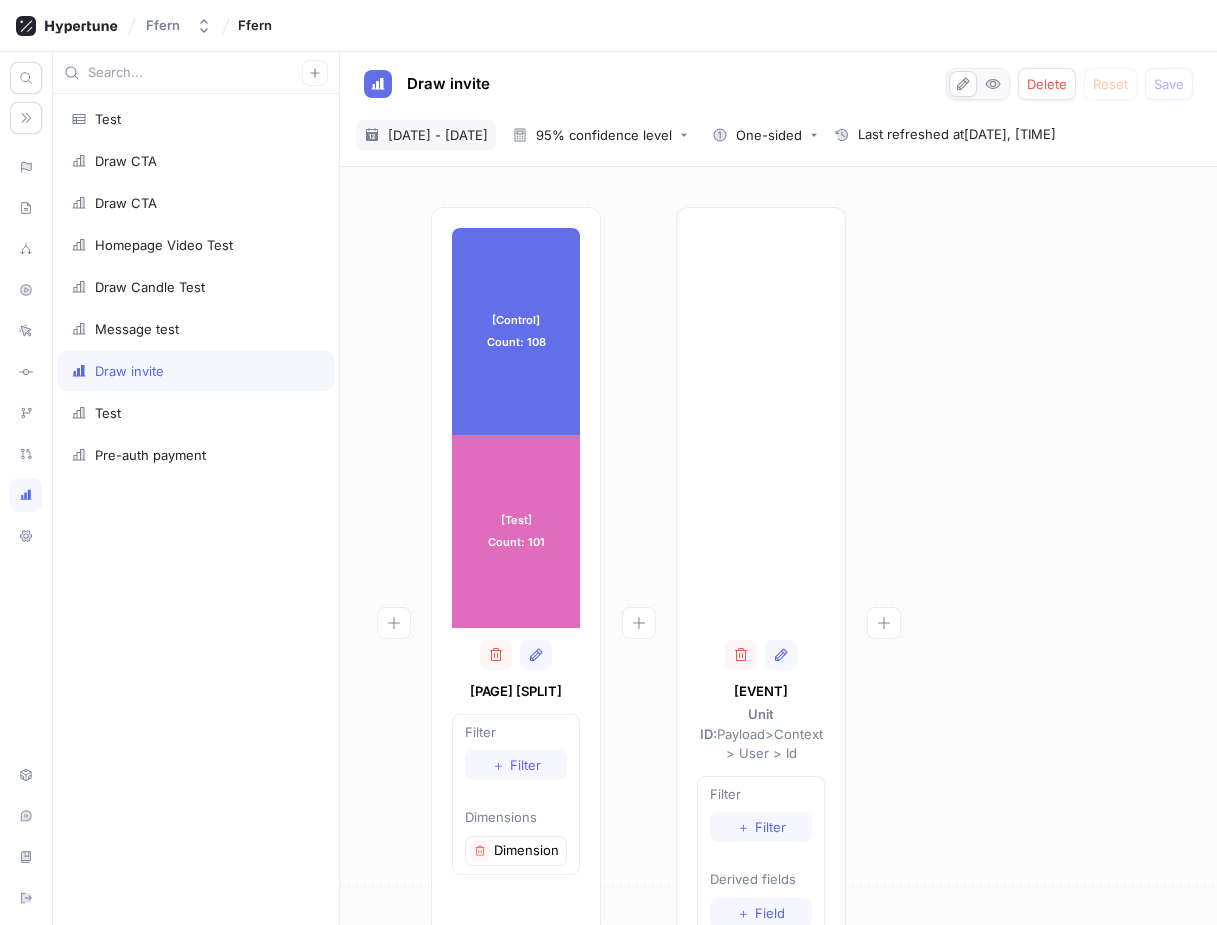 click on "[DATE] - [DATE]" at bounding box center [438, 135] 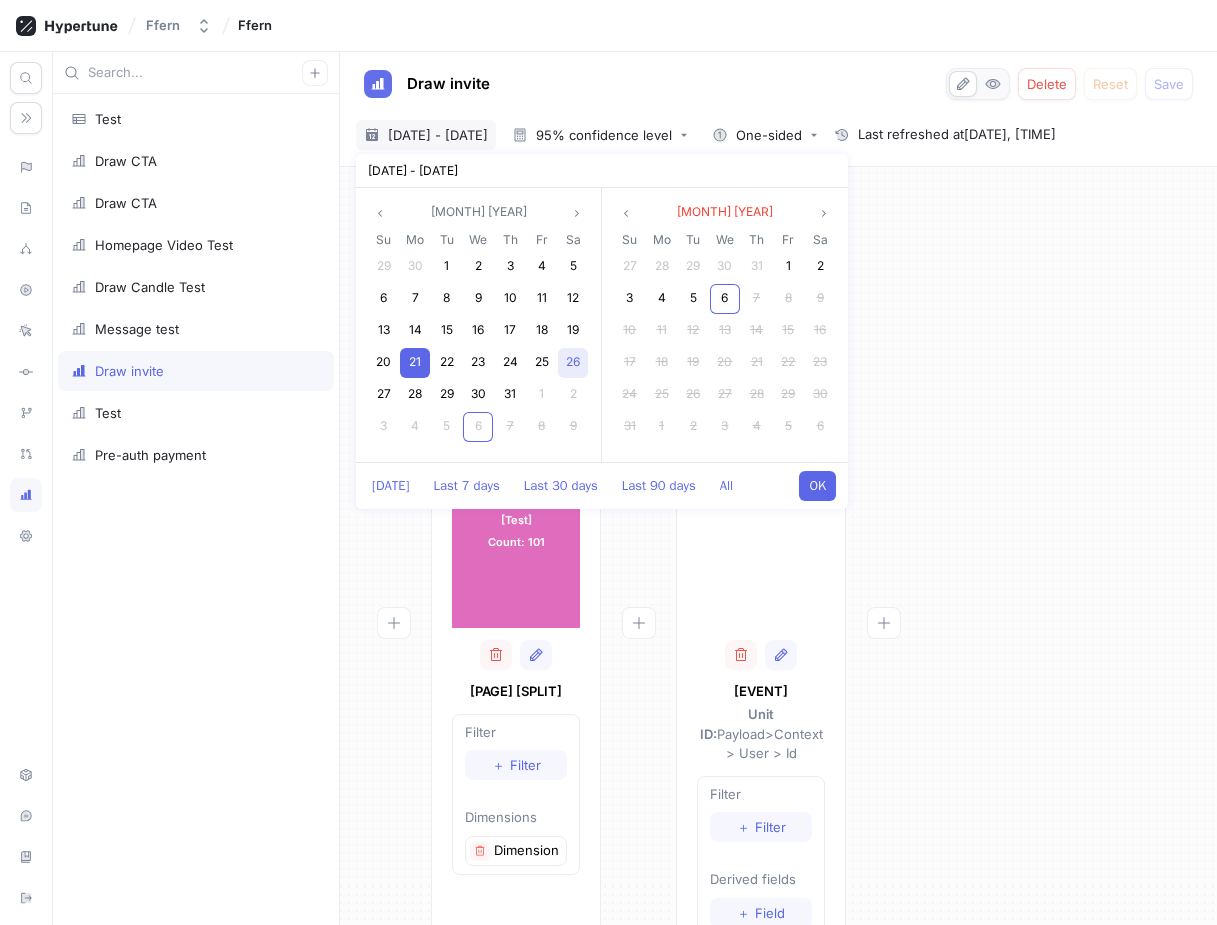 click on "26" at bounding box center (573, 361) 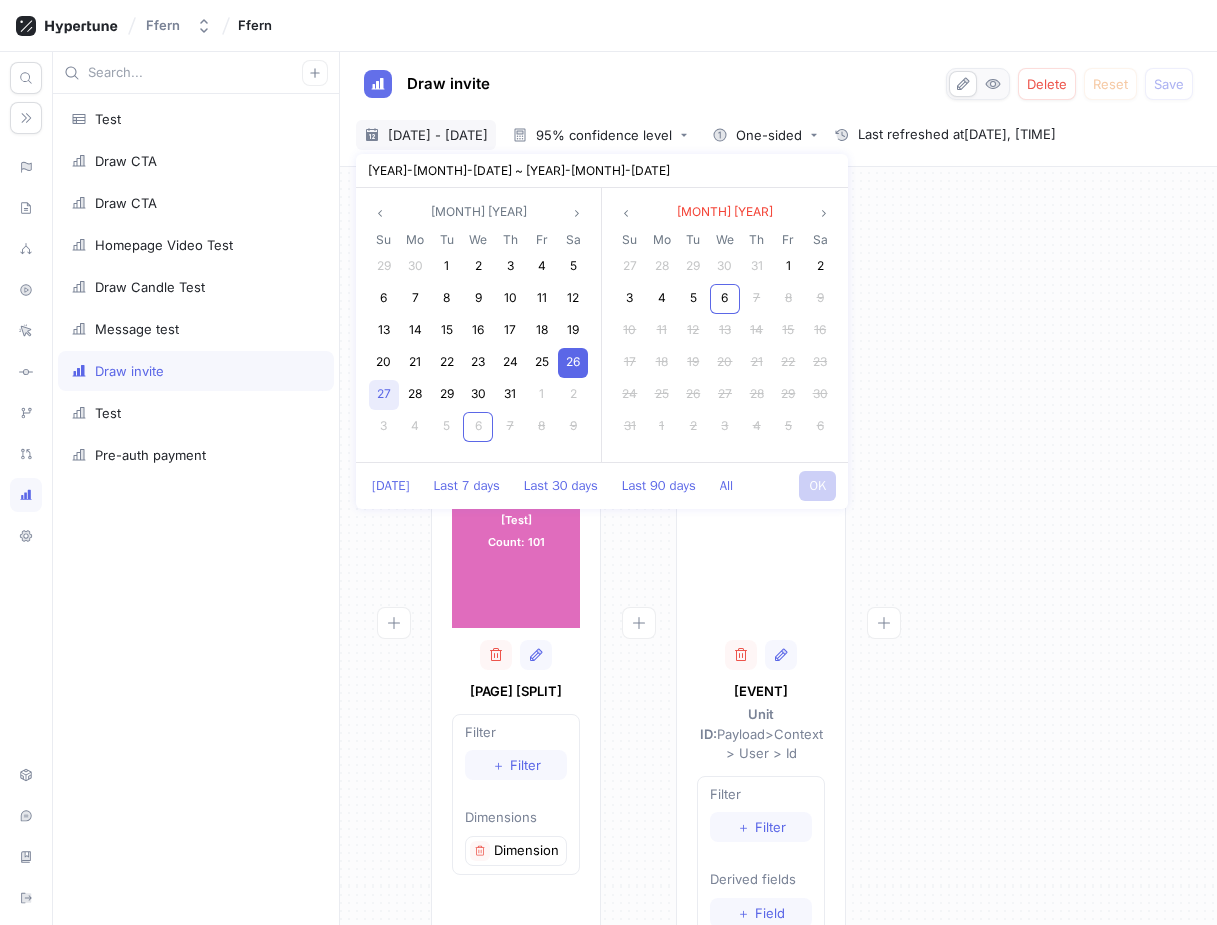 click on "27" at bounding box center [384, 393] 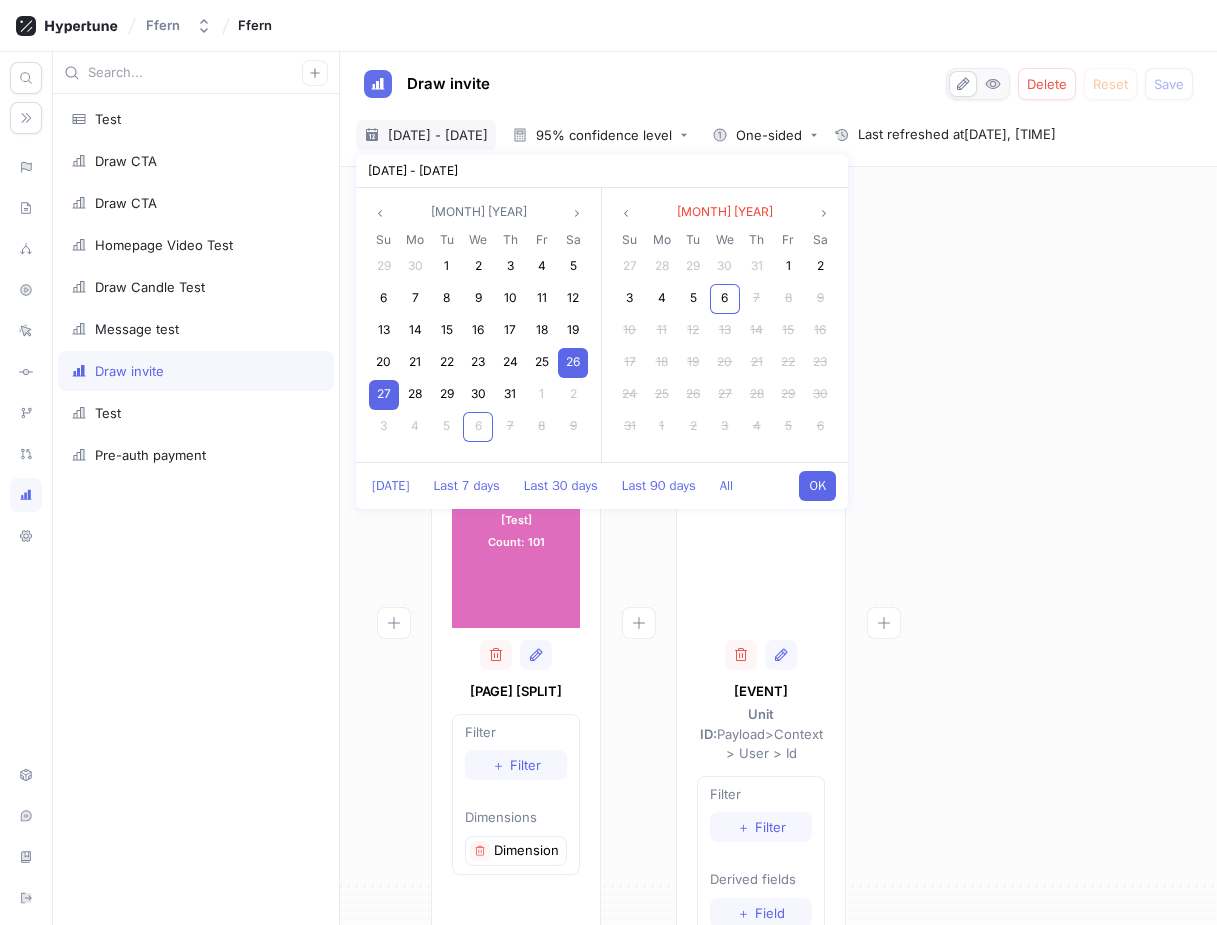 click on "OK" at bounding box center (817, 486) 